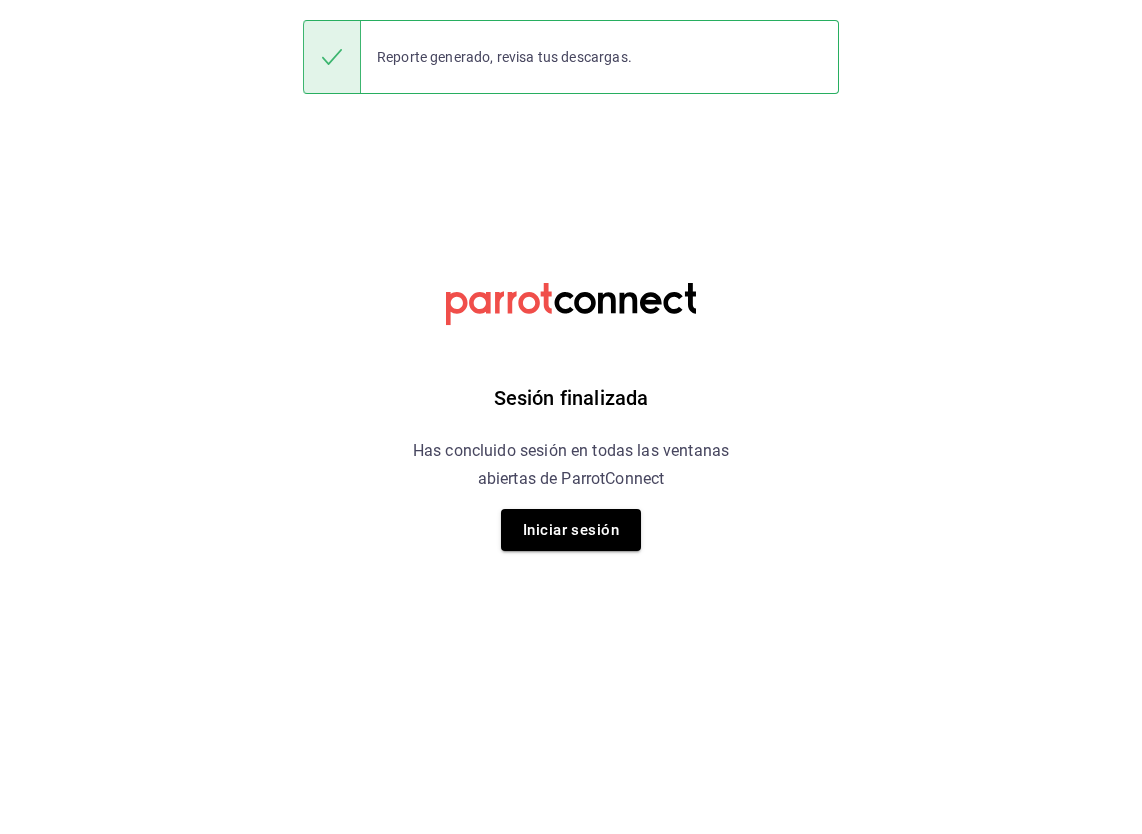 scroll, scrollTop: 0, scrollLeft: 0, axis: both 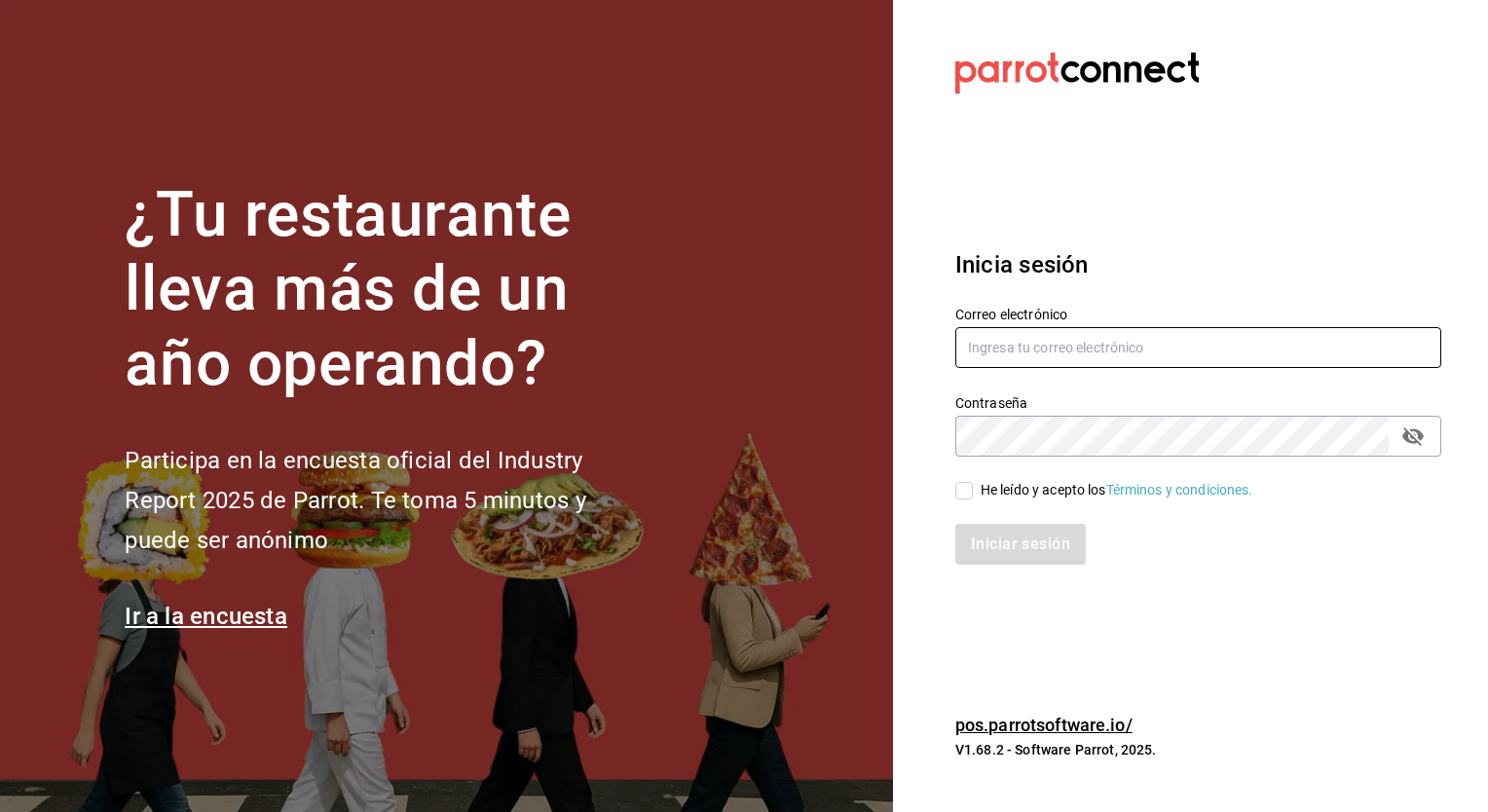type on "[USERNAME]@example.com" 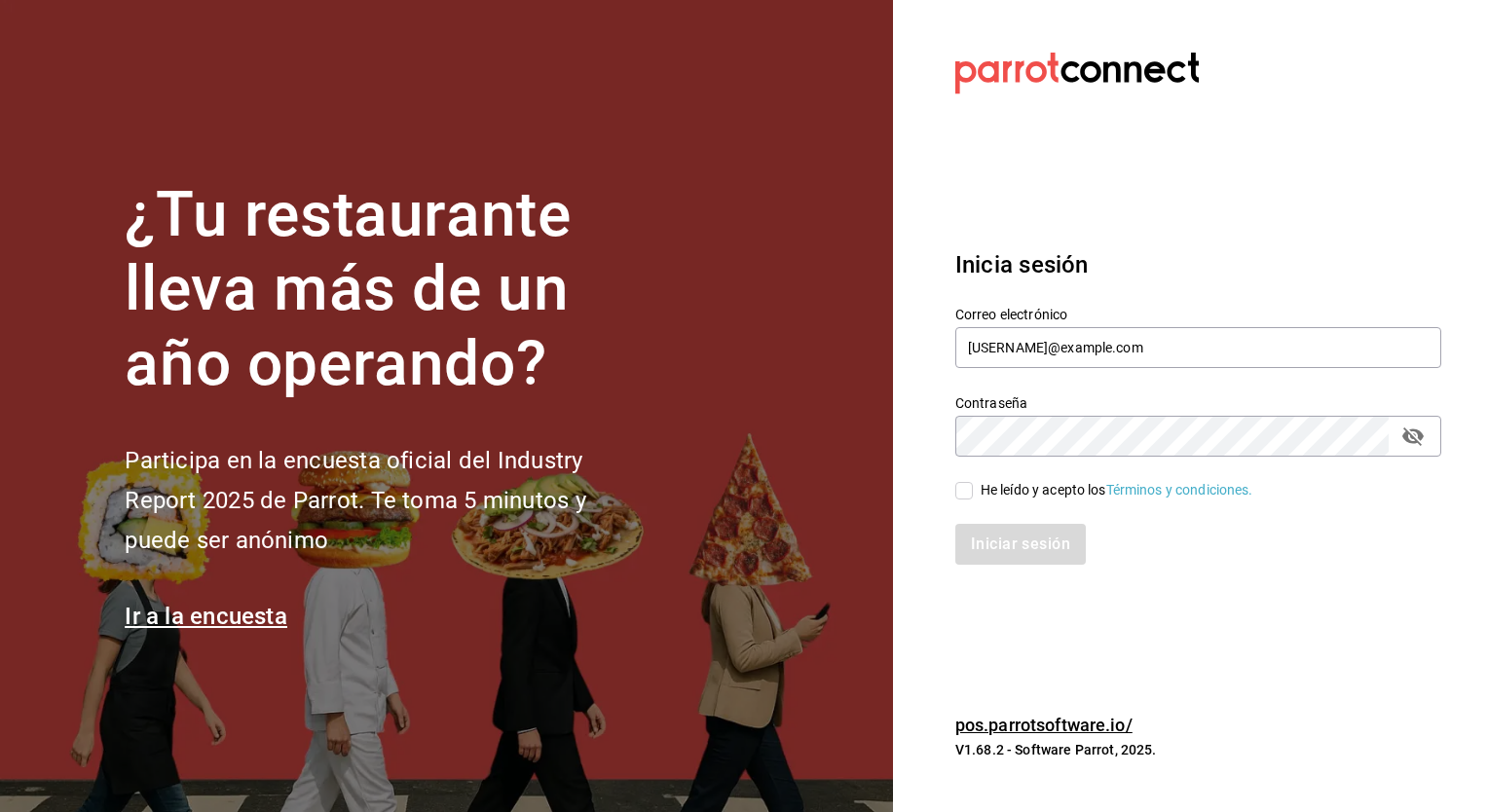 click on "He leído y acepto los  Términos y condiciones." at bounding box center (964, 491) 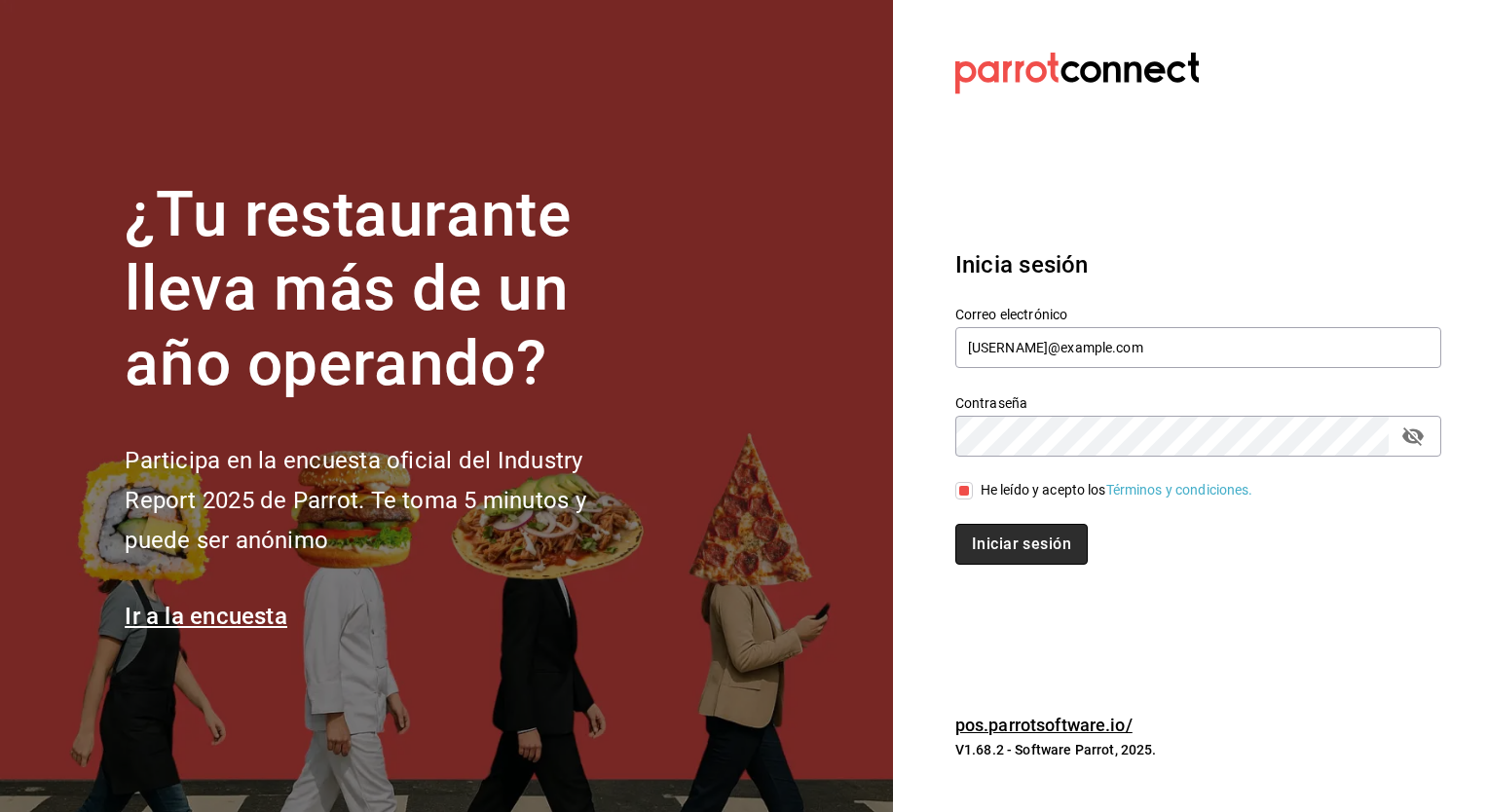 click on "Iniciar sesión" at bounding box center [1022, 544] 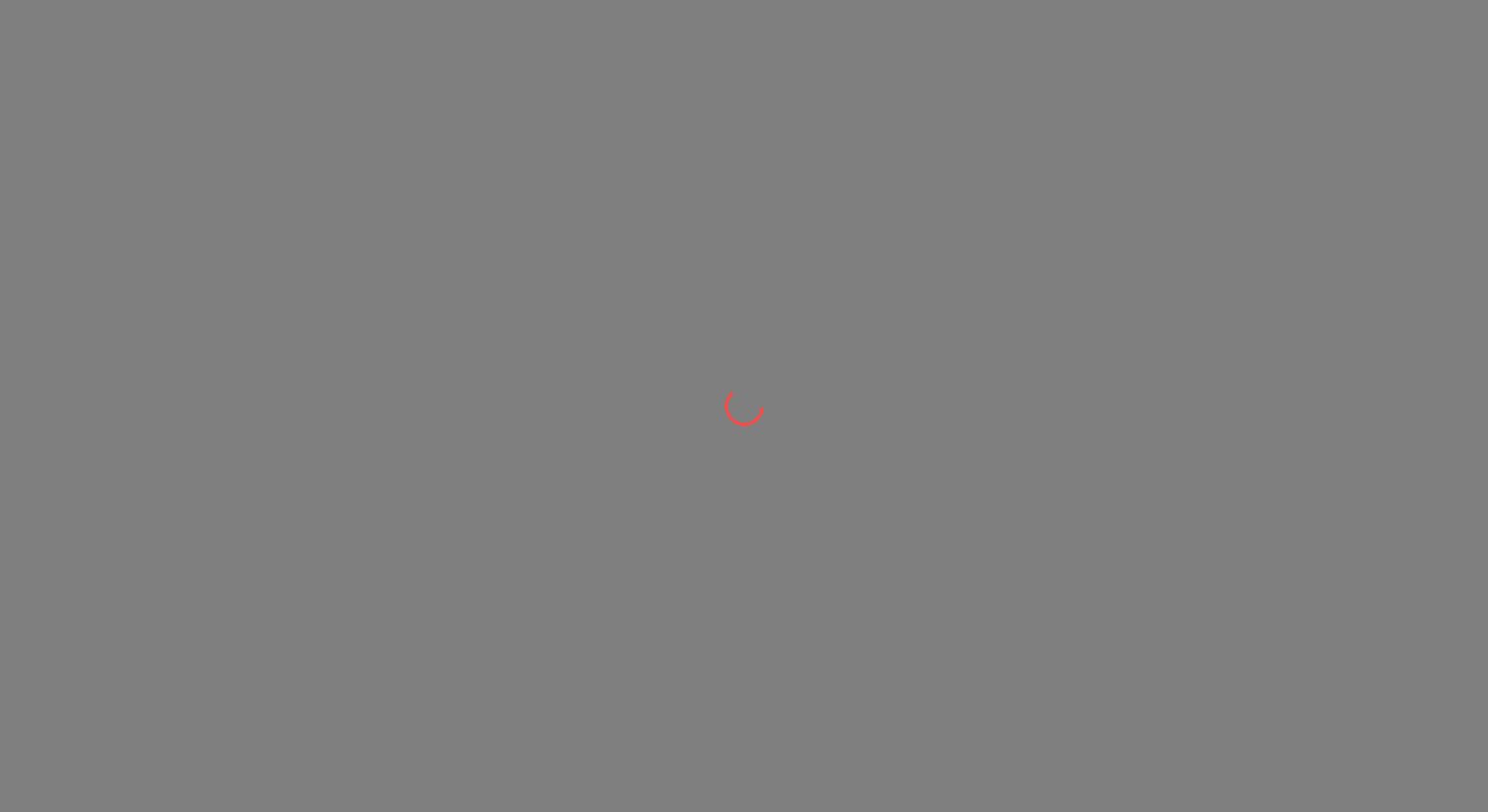 scroll, scrollTop: 0, scrollLeft: 0, axis: both 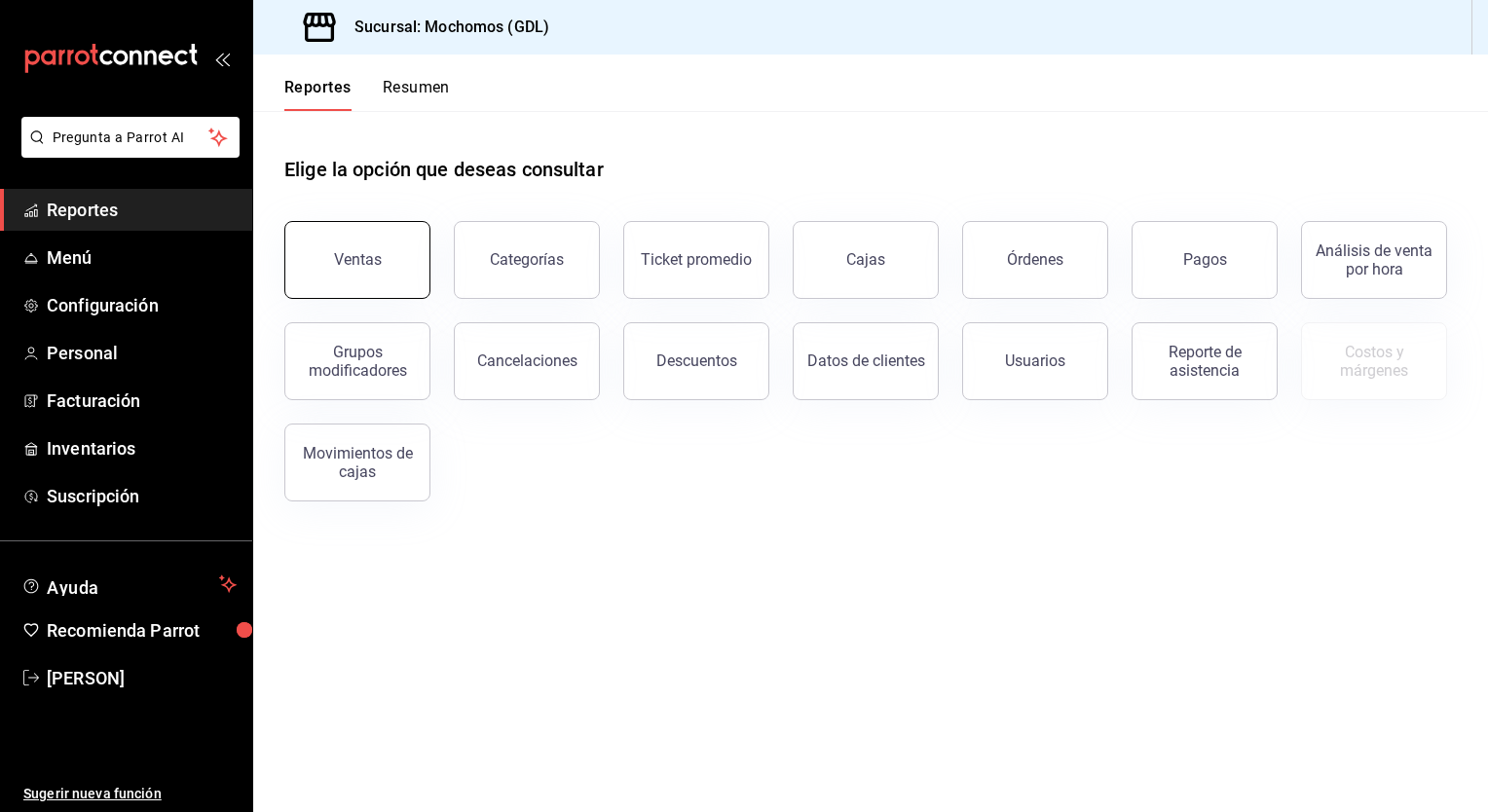 click on "Ventas" at bounding box center [357, 260] 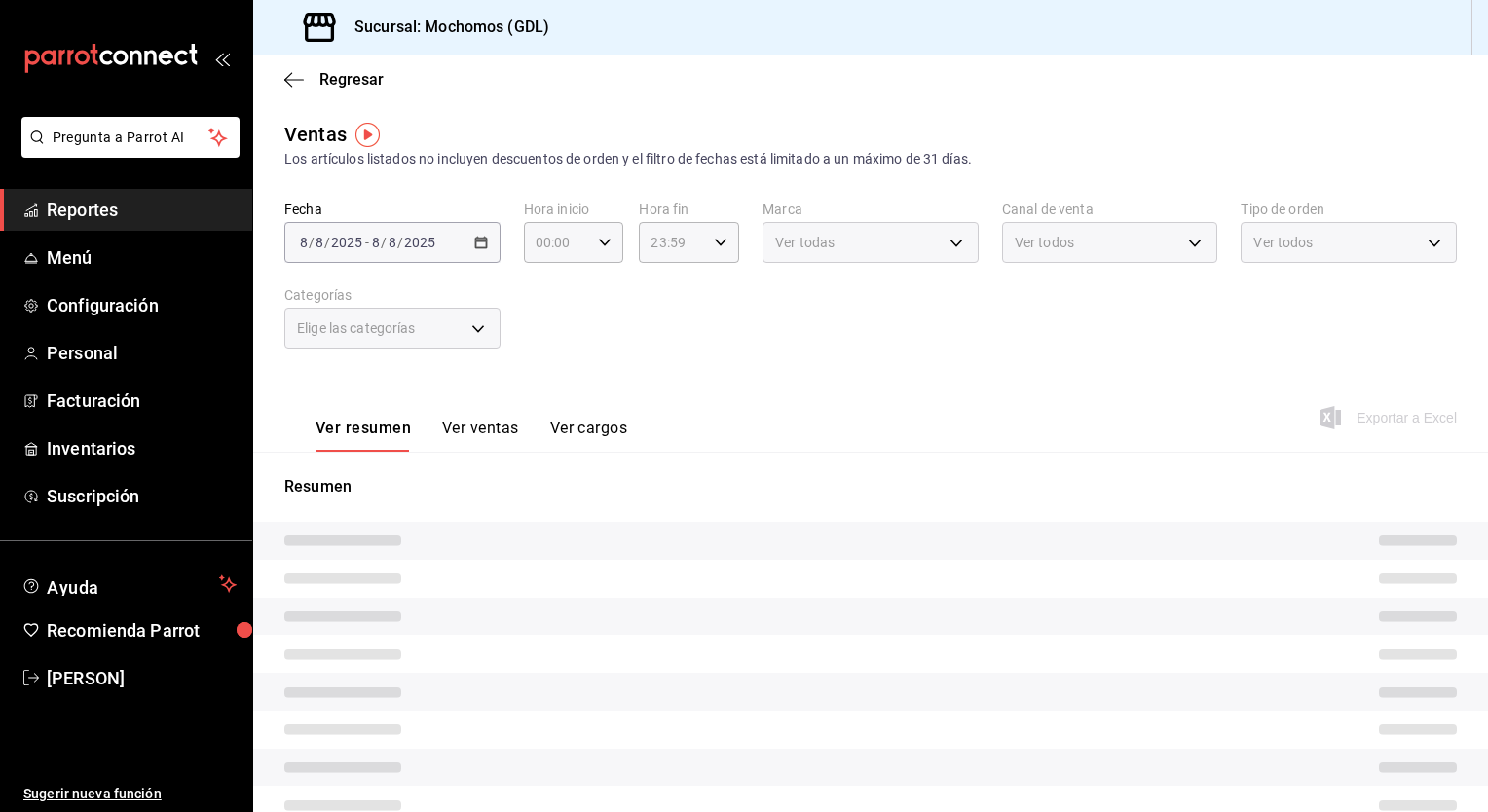 click on "2025-08-08 8 / 8 / 2025 - 2025-08-08 8 / 8 / 2025" at bounding box center [392, 242] 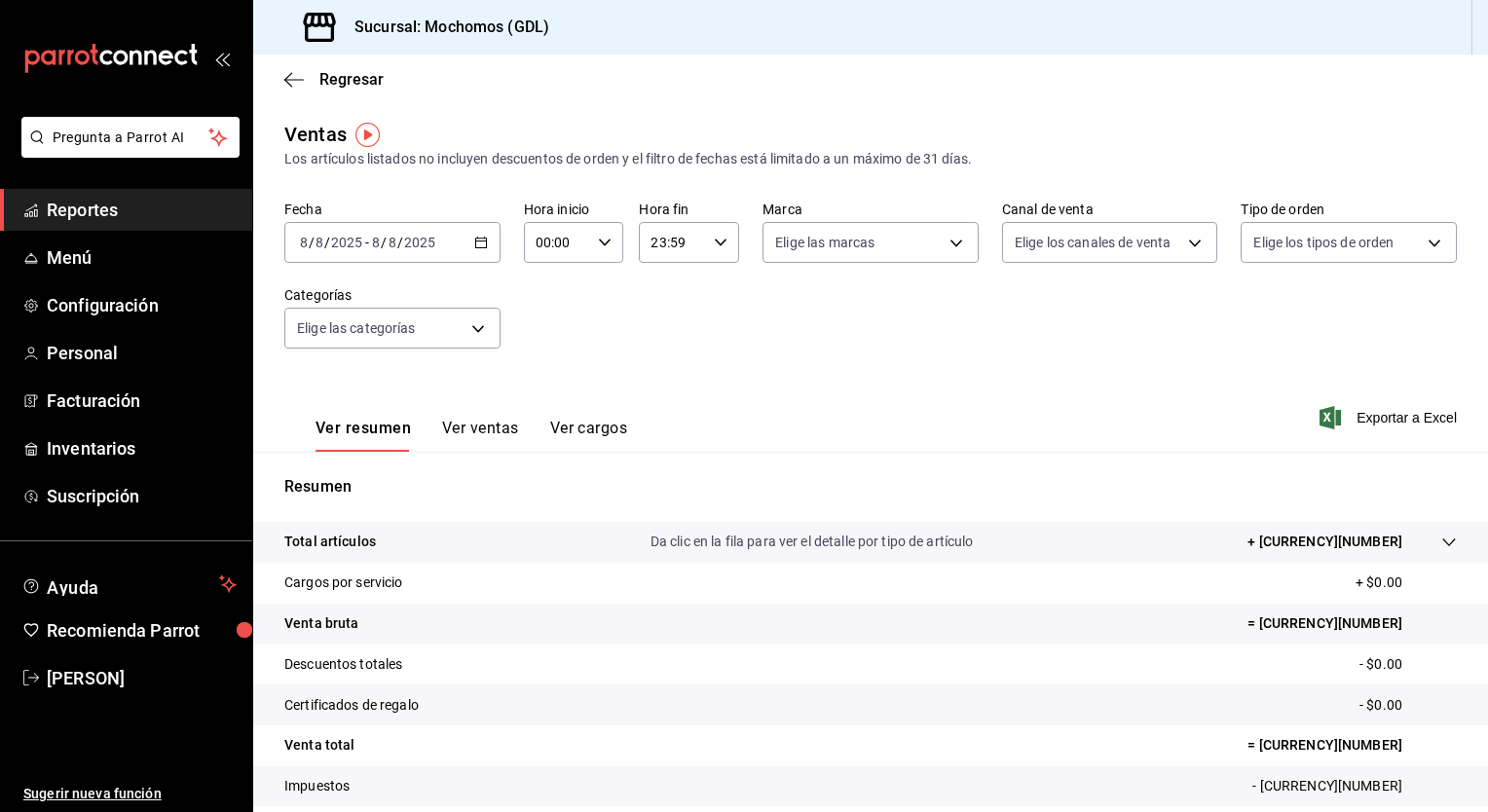 click 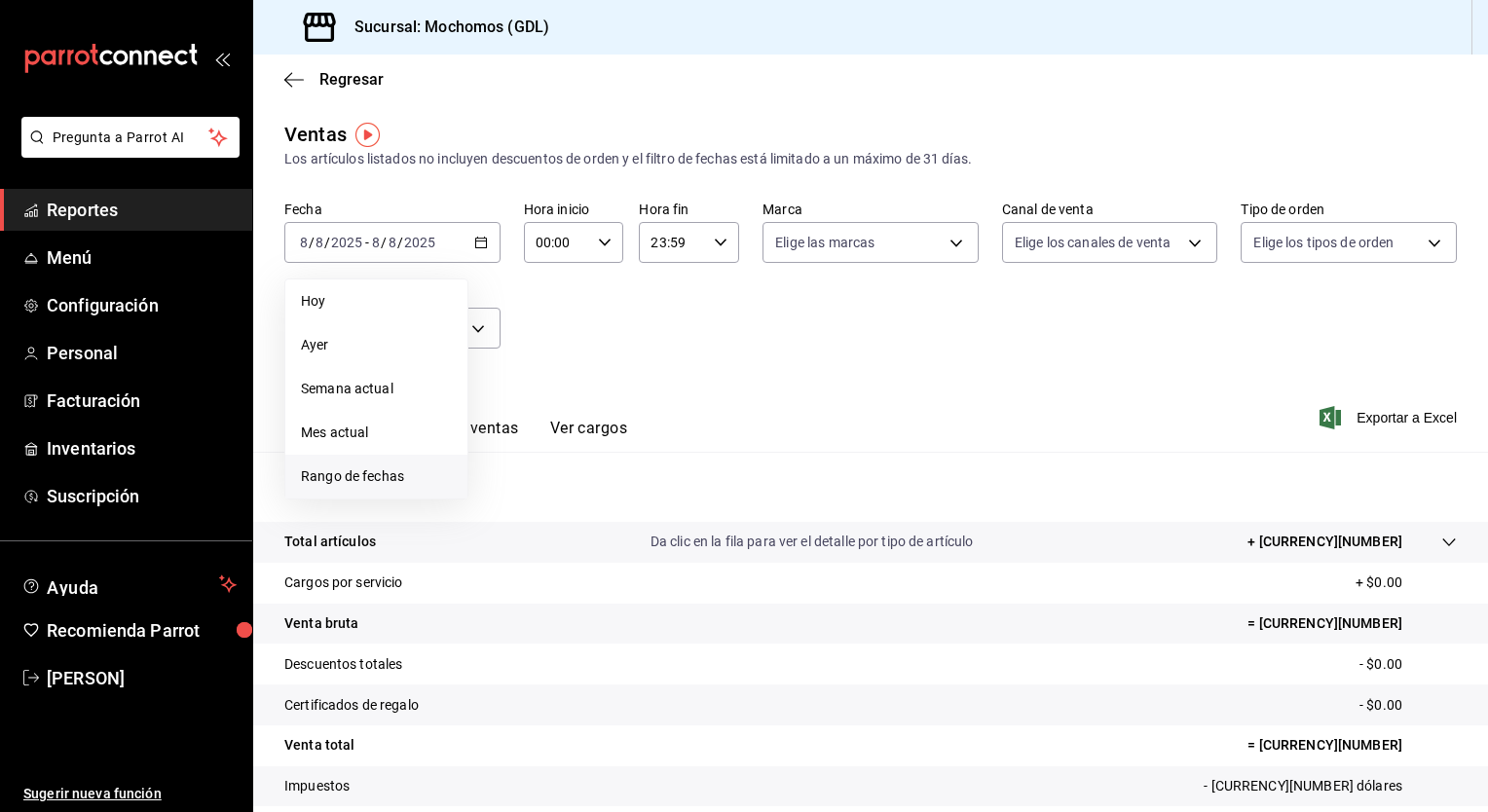 click on "Rango de fechas" at bounding box center (376, 476) 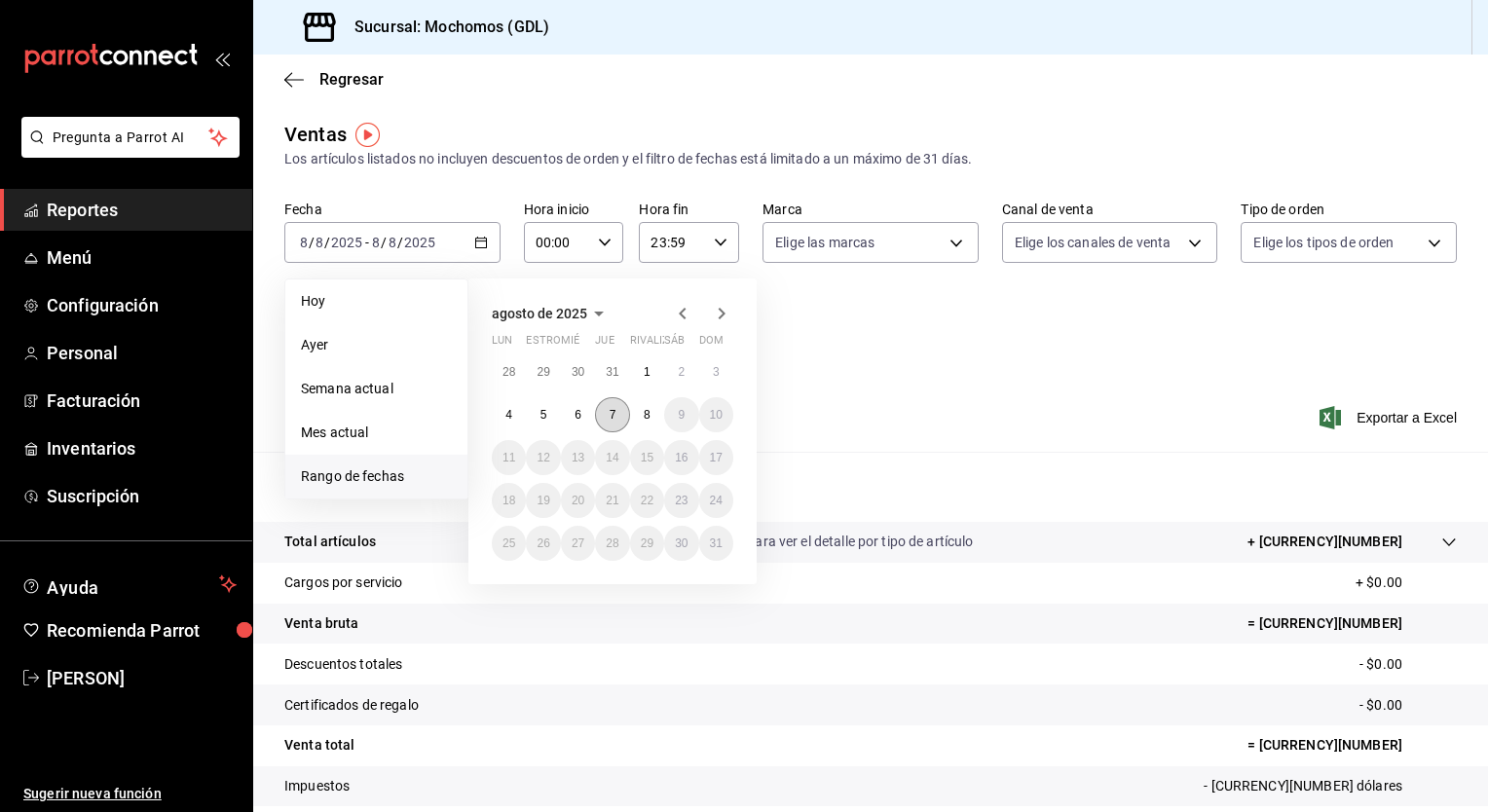 click on "7" at bounding box center (612, 415) 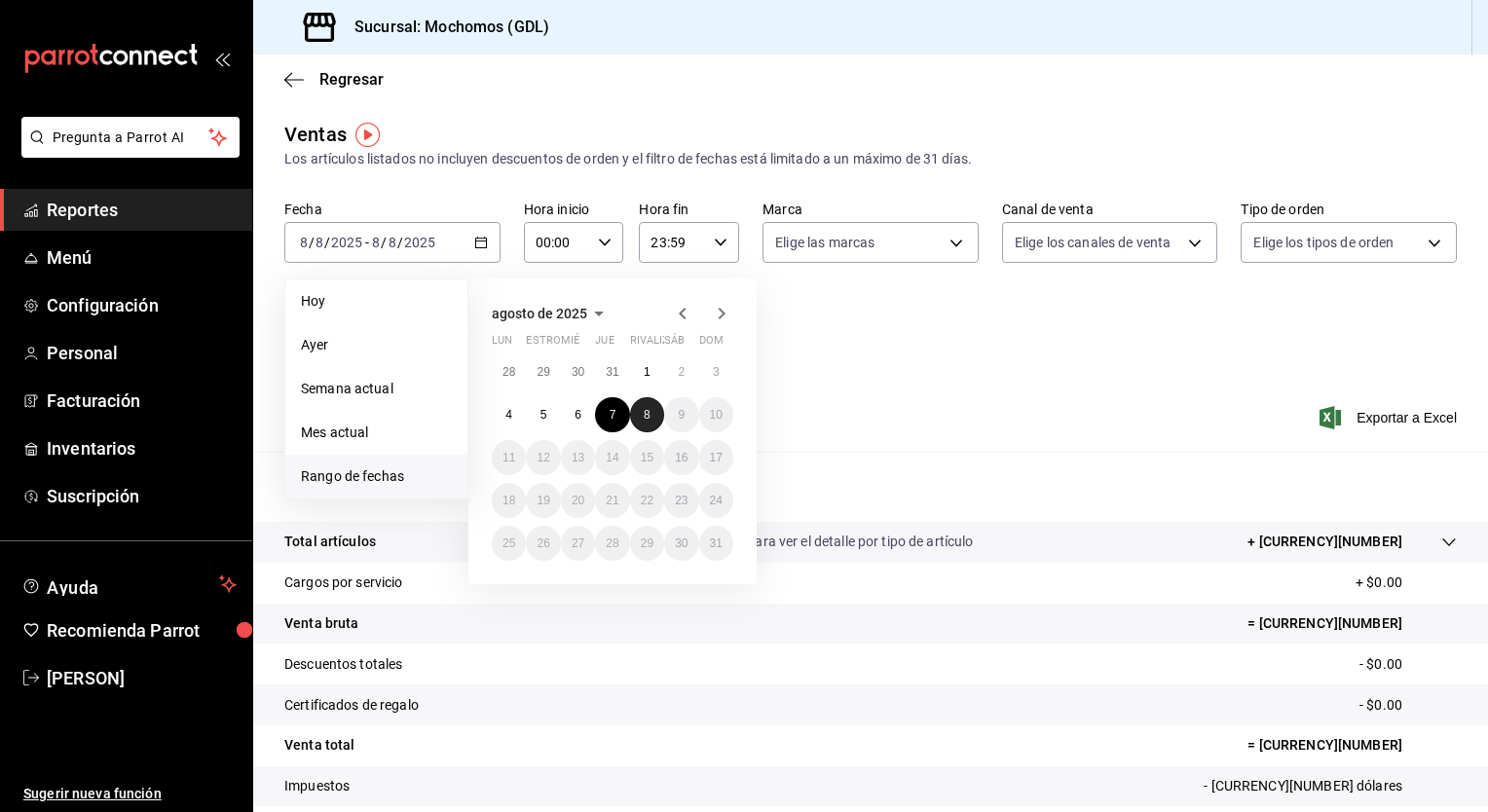click on "8" at bounding box center (647, 415) 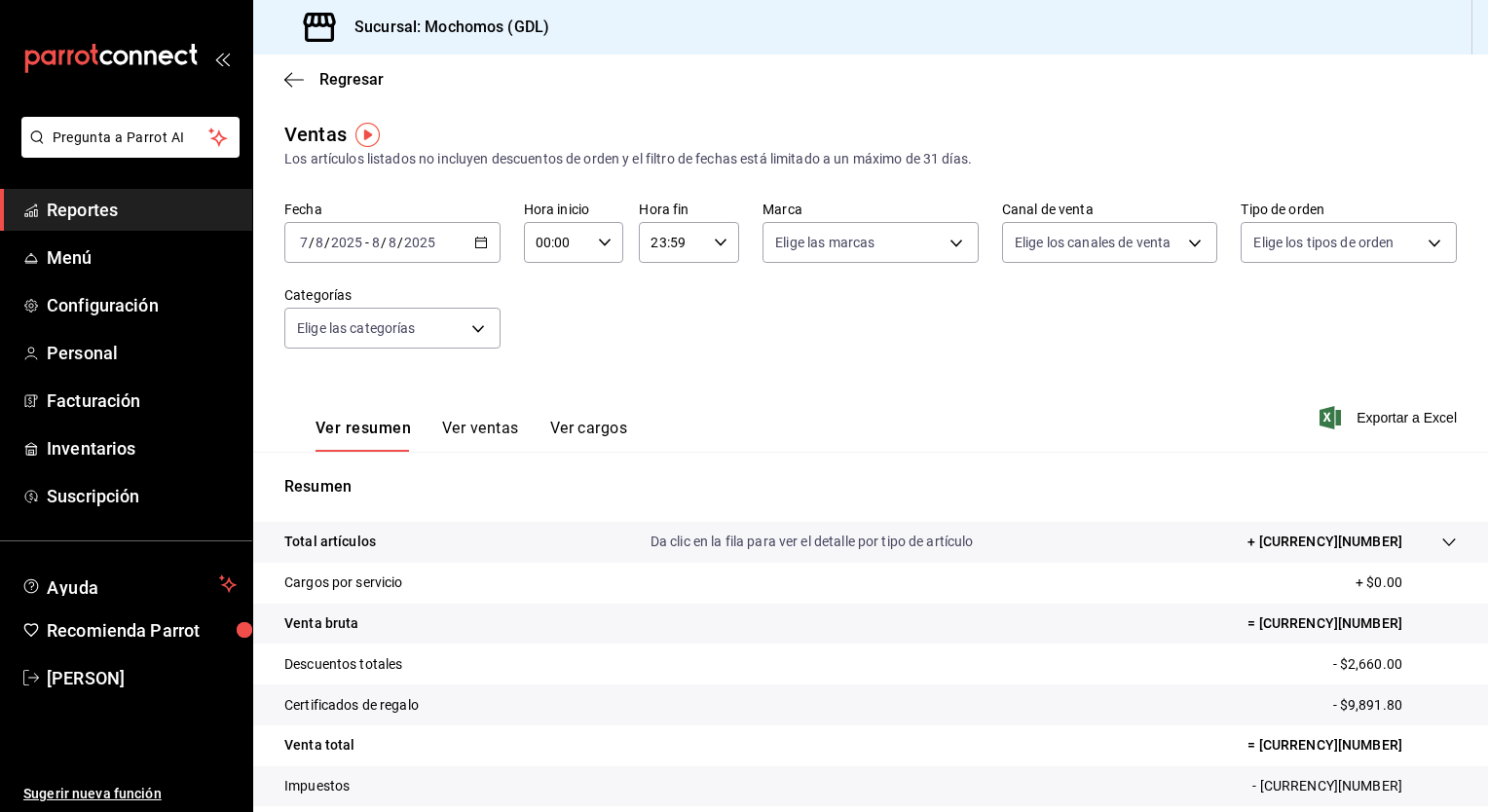click 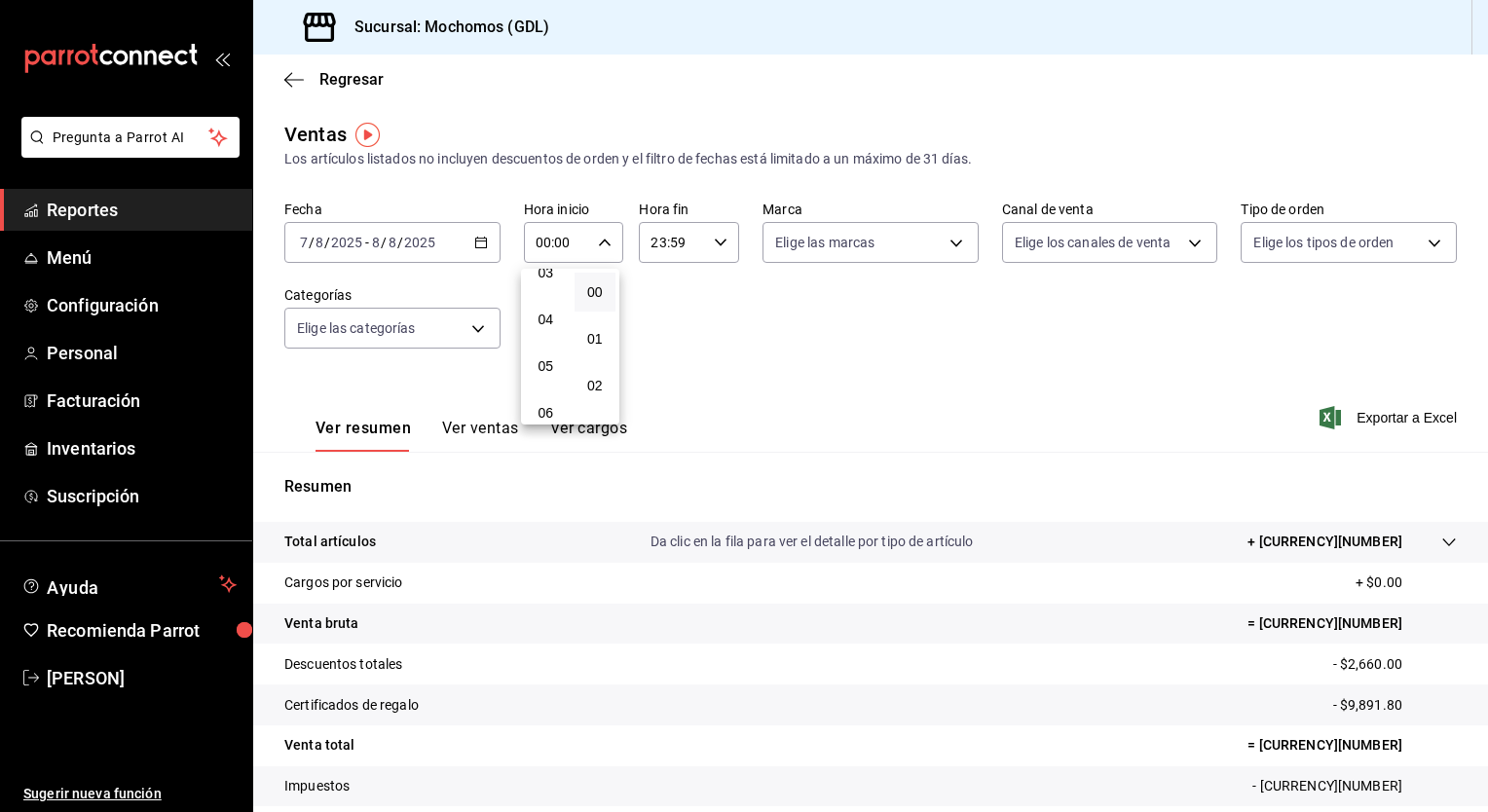 scroll, scrollTop: 162, scrollLeft: 0, axis: vertical 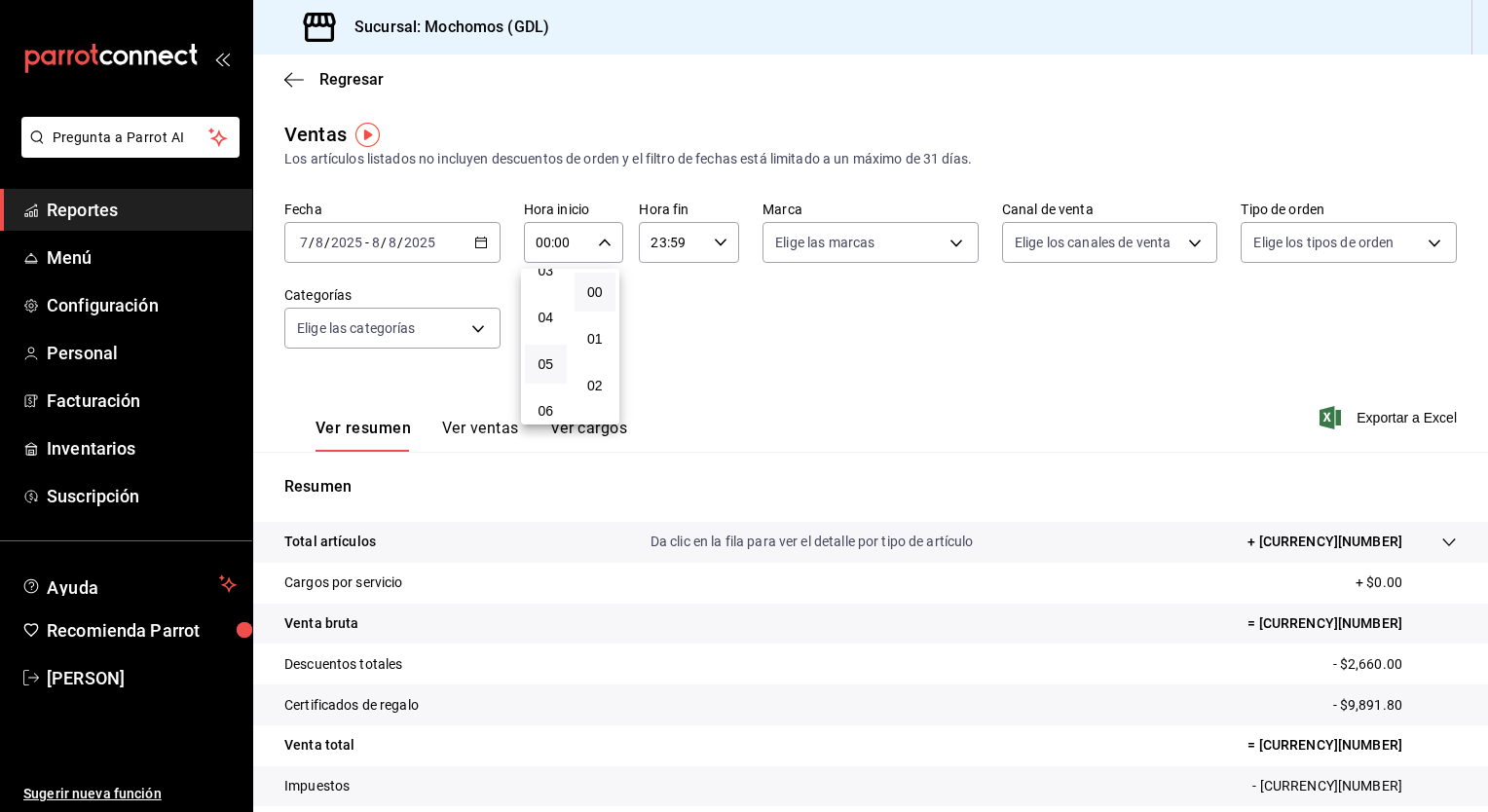 click on "05" at bounding box center [545, 364] 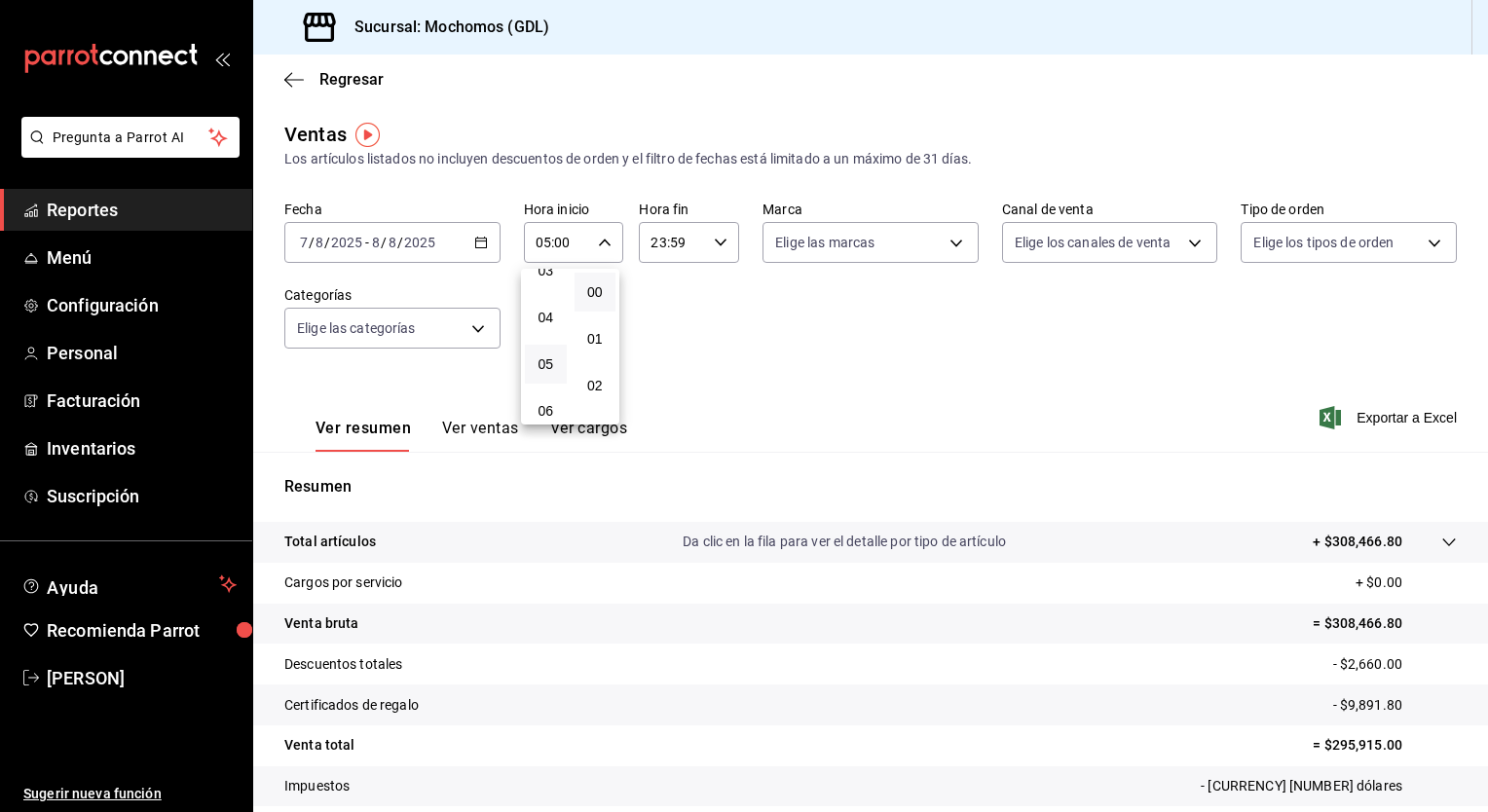click at bounding box center [744, 406] 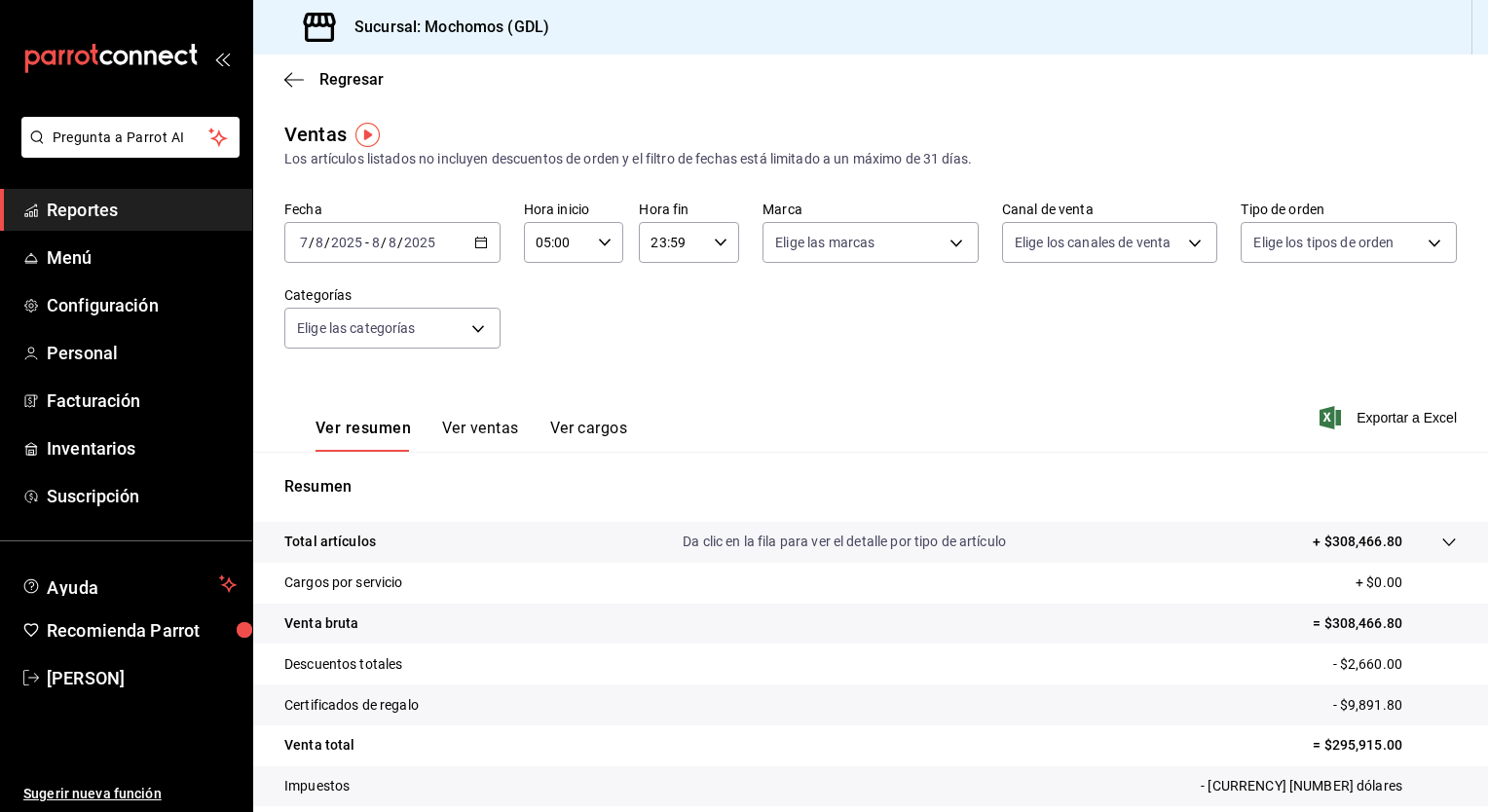 click 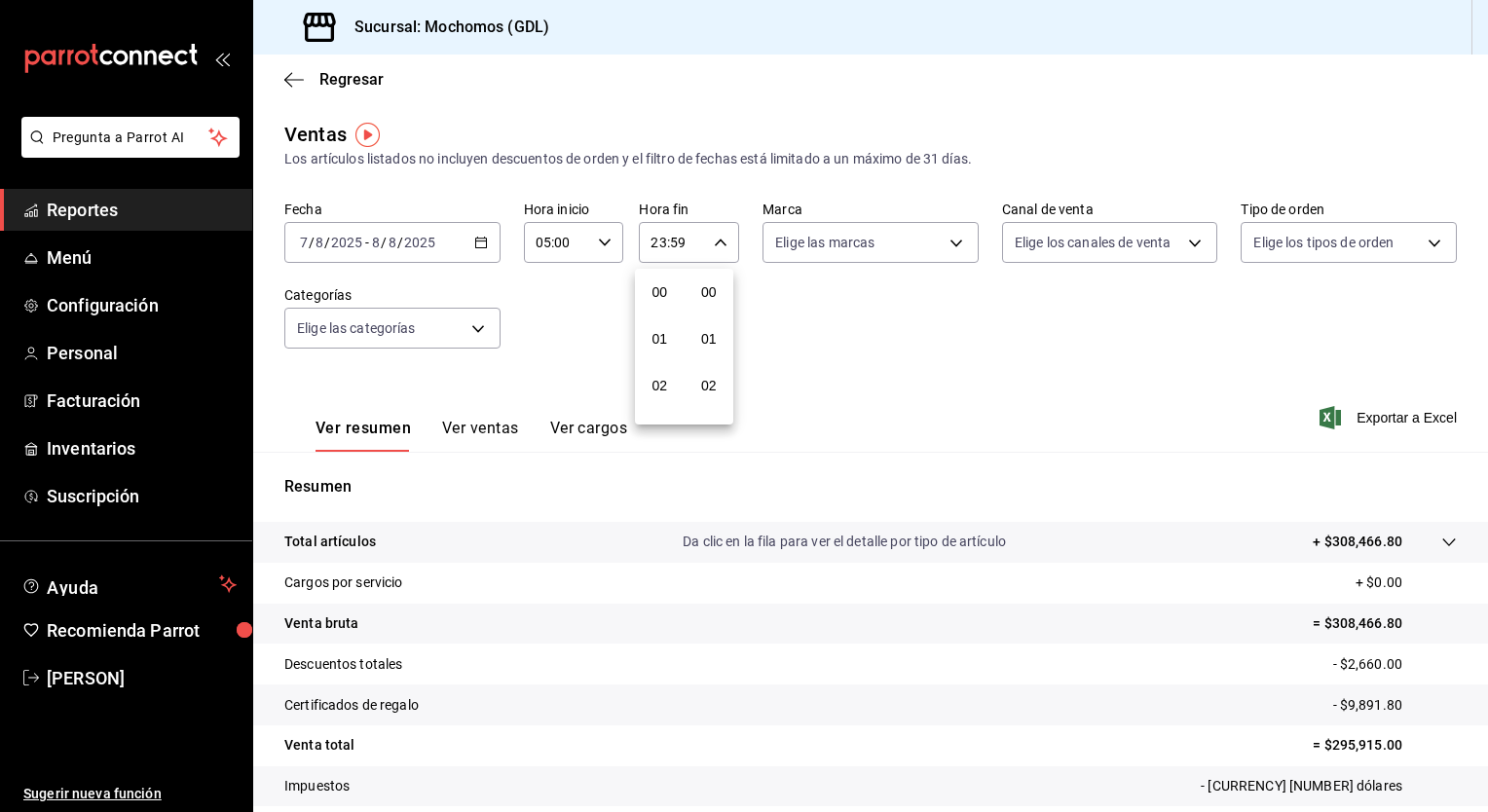 scroll, scrollTop: 984, scrollLeft: 0, axis: vertical 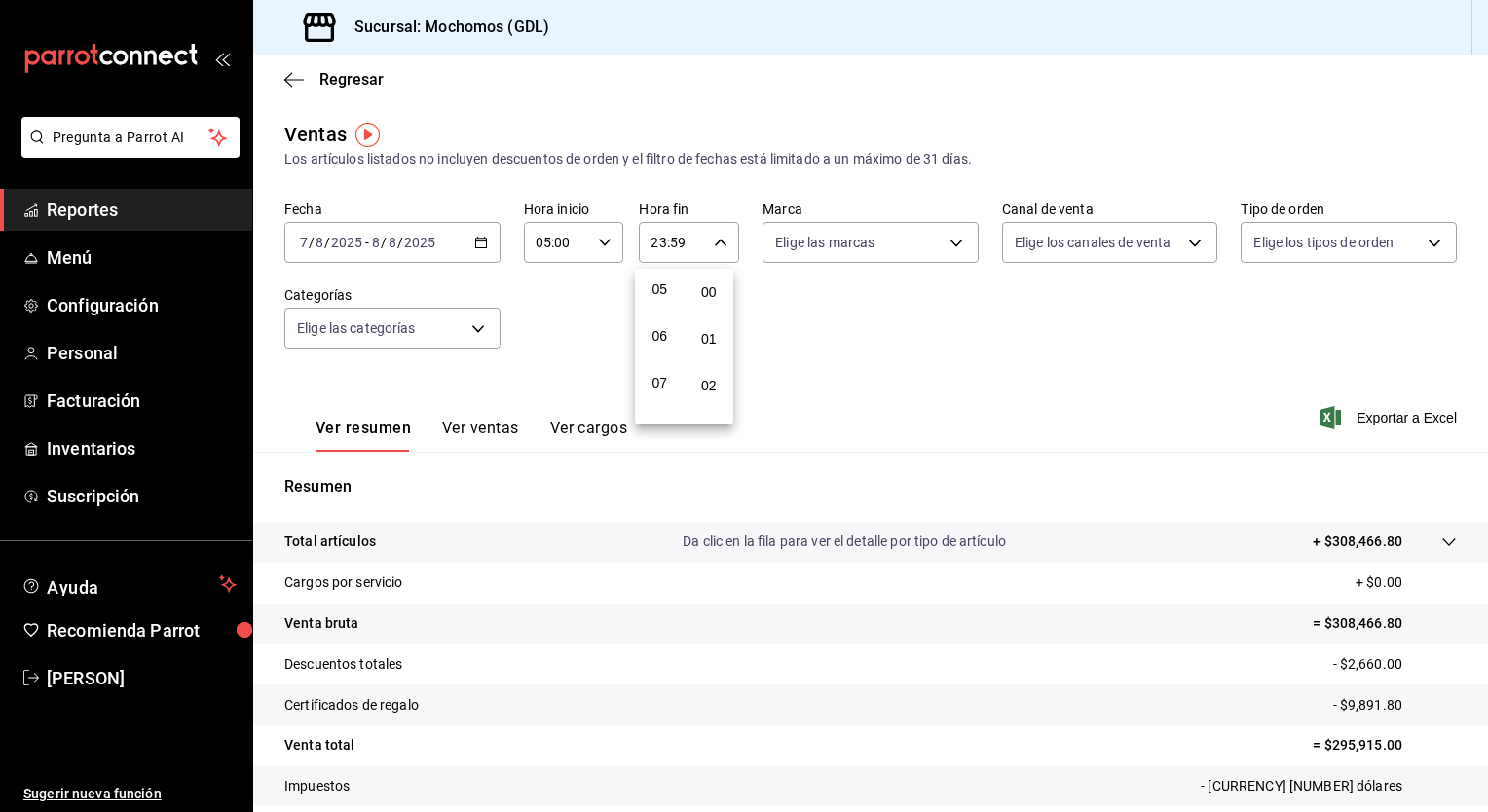 click on "05" at bounding box center (659, 289) 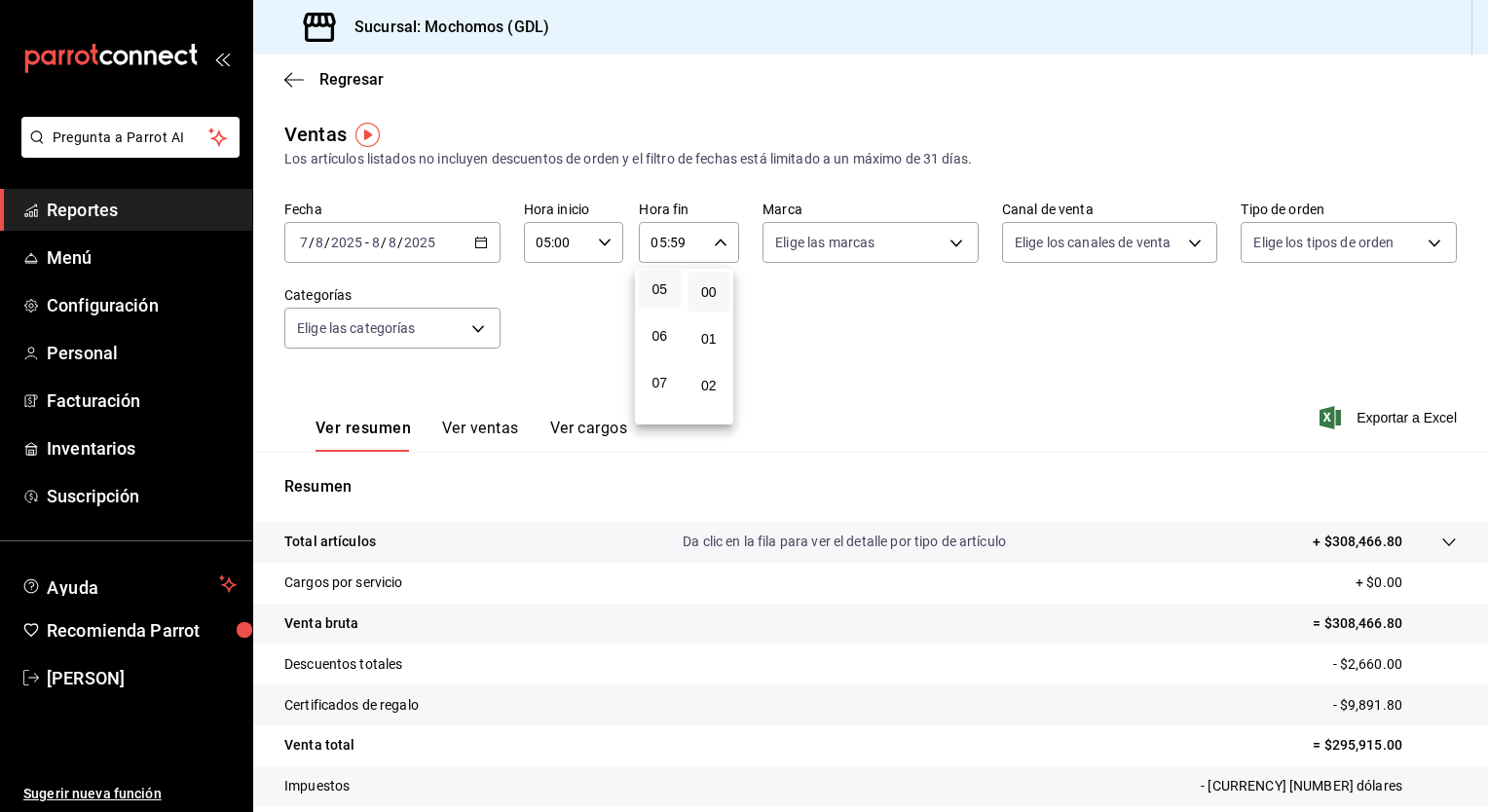 click on "00" at bounding box center [709, 292] 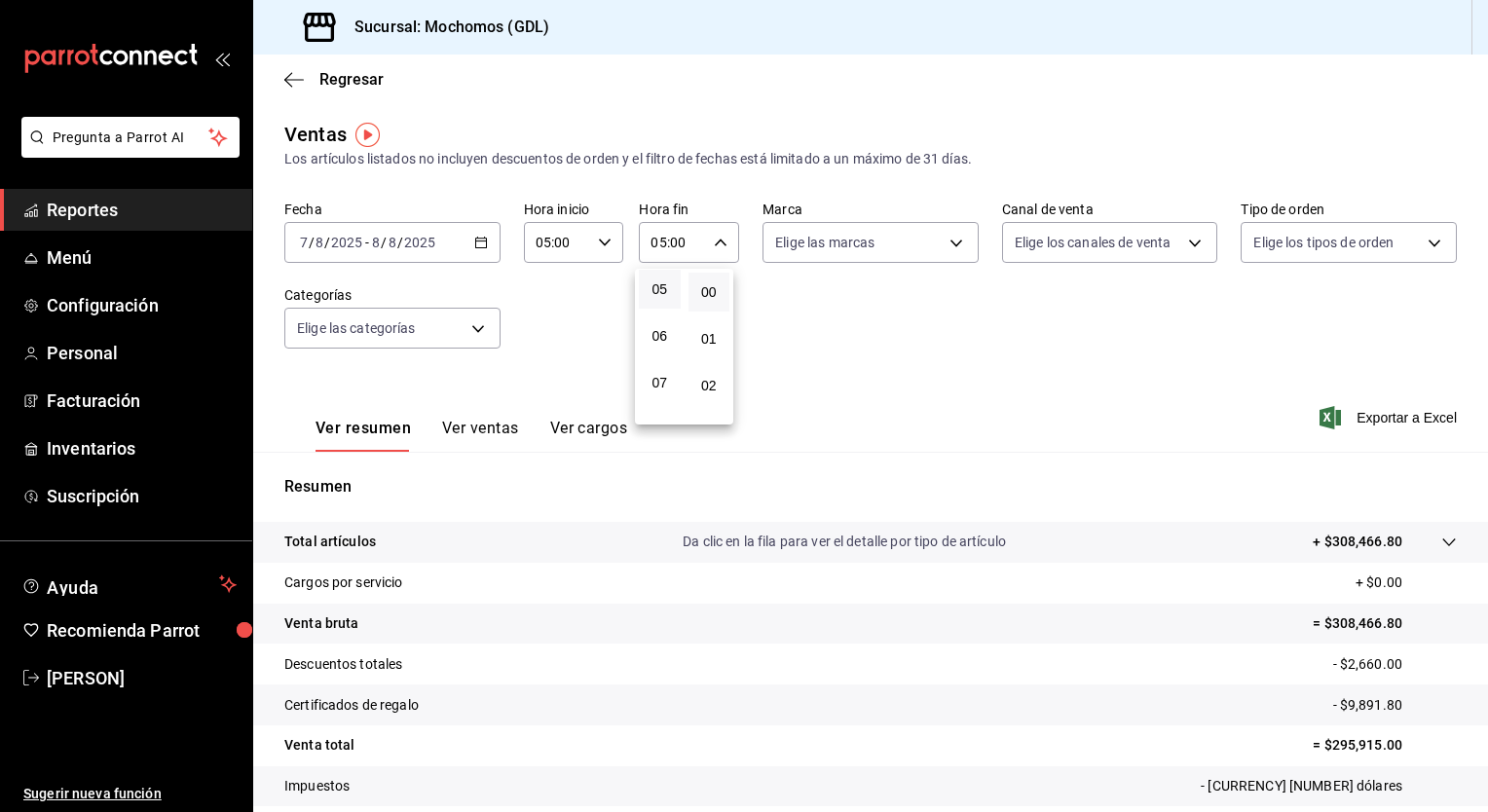 click at bounding box center (744, 406) 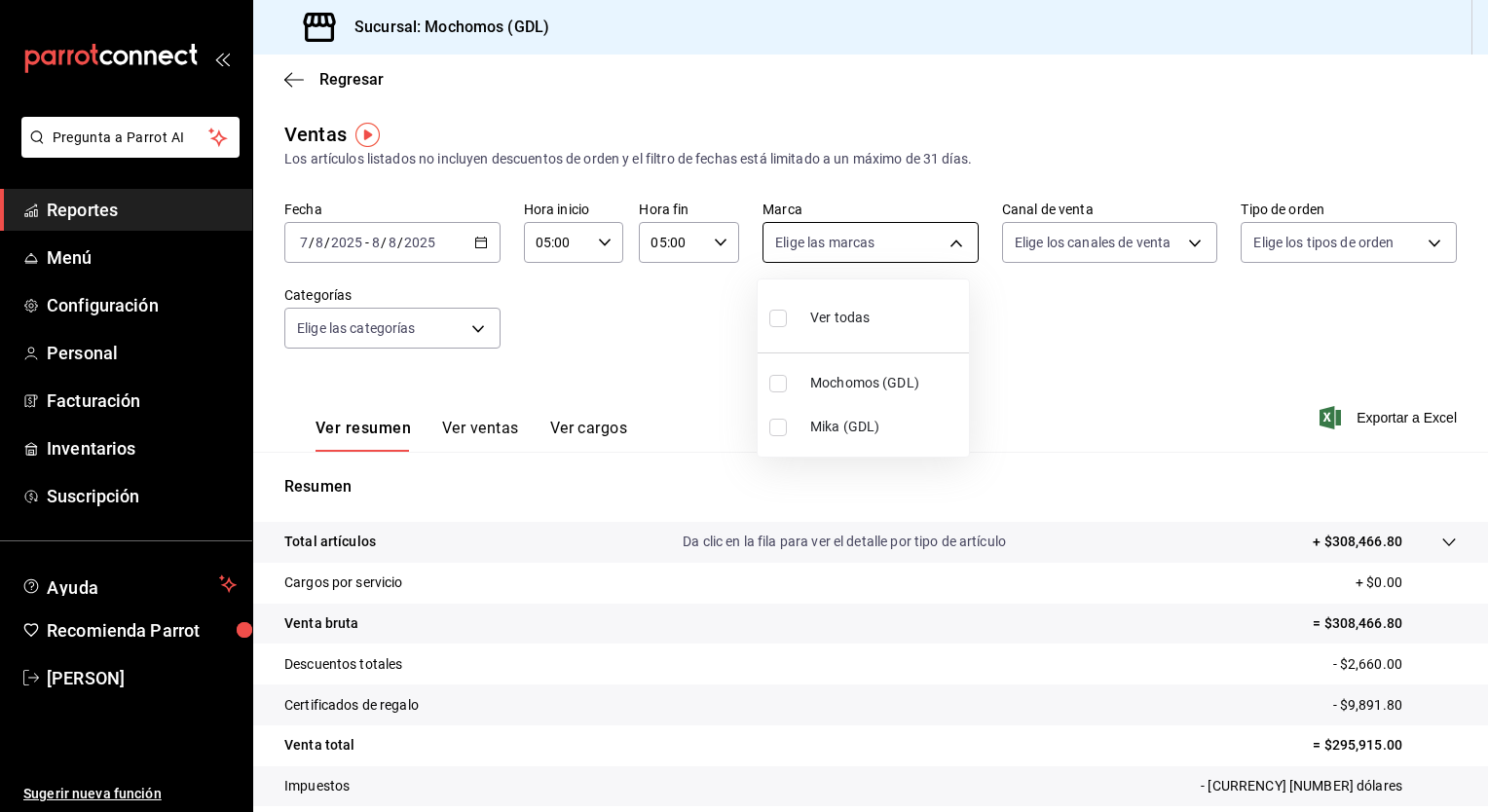 click on "Pregunta a Parrot AI Reportes   Menú   Configuración   Personal   Facturación   Inventarios   Suscripción   Ayuda Recomienda Parrot   Honir Parra   Sugerir nueva función   Sucursal: Mochomos (GDL) Regresar Ventas Los artículos listados no incluyen descuentos de orden y el filtro de fechas está limitado a un máximo de 31 días. Fecha 2025-08-07 7 / 8 / 2025 - 2025-08-08 8 / 8 / 2025 Hora inicio 05:00 Hora inicio Hora fin 05:00 Hora fin Marca Elige las marcas Canal de venta Elige los canales de venta Tipo de orden Elige los tipos de orden Categorías Elige las categorías Ver resumen Ver ventas Ver cargos Exportar a Excel Resumen Total artículos Da clic en la fila para ver el detalle por tipo de artículo + $308,466.80 Cargos por servicio + $0.00 Venta bruta = $308,466.80 Descuentos totales - $2,660.00 Certificados de regalo - $9,891.80 Venta total = $295,915.00 Impuestos - 40.815,86 dólares Venta neta = $255,099.14 Pregunta a Parrot AI Reportes   Menú   Configuración   Personal   Facturación" at bounding box center [744, 406] 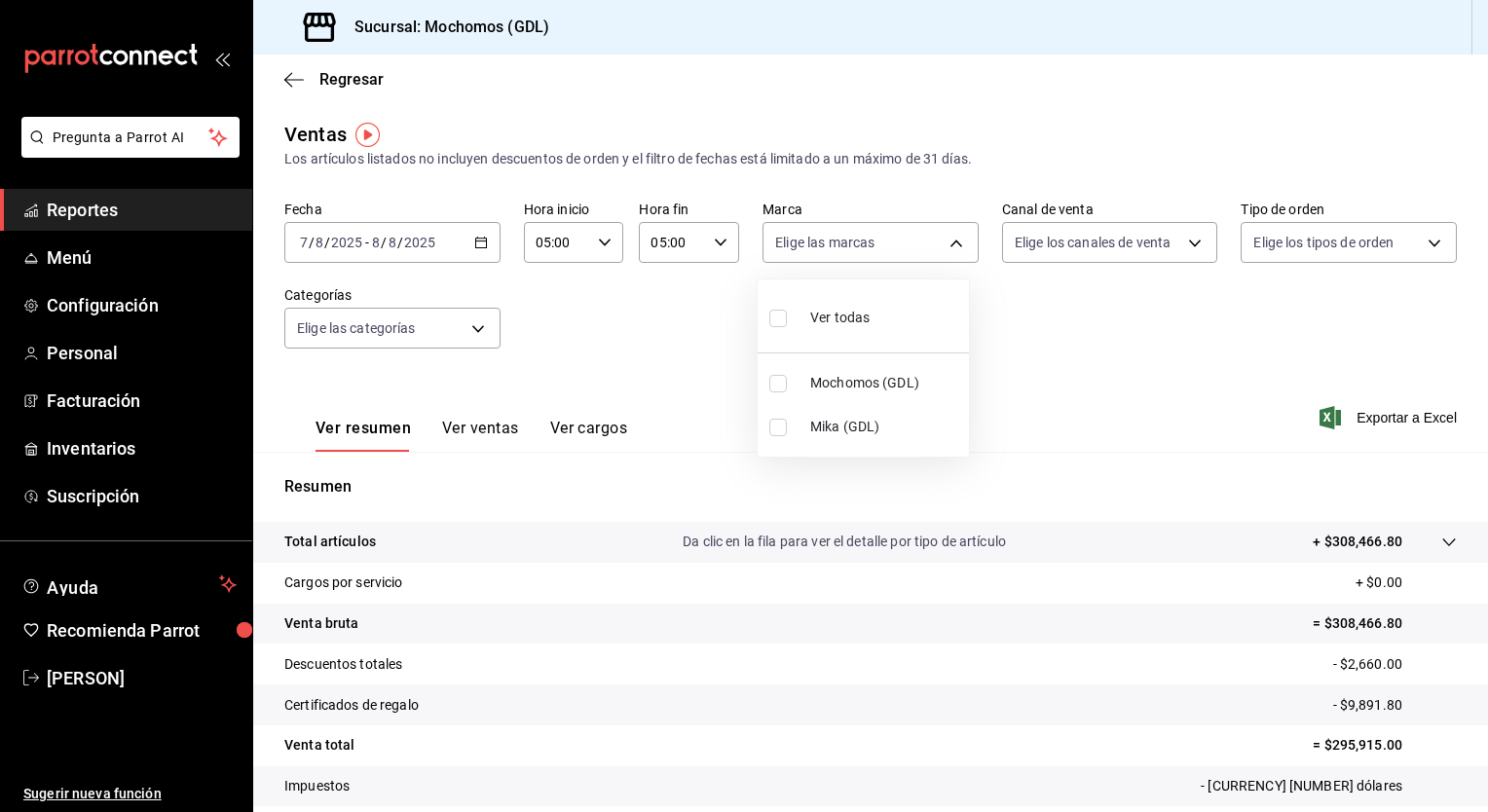 click at bounding box center [778, 318] 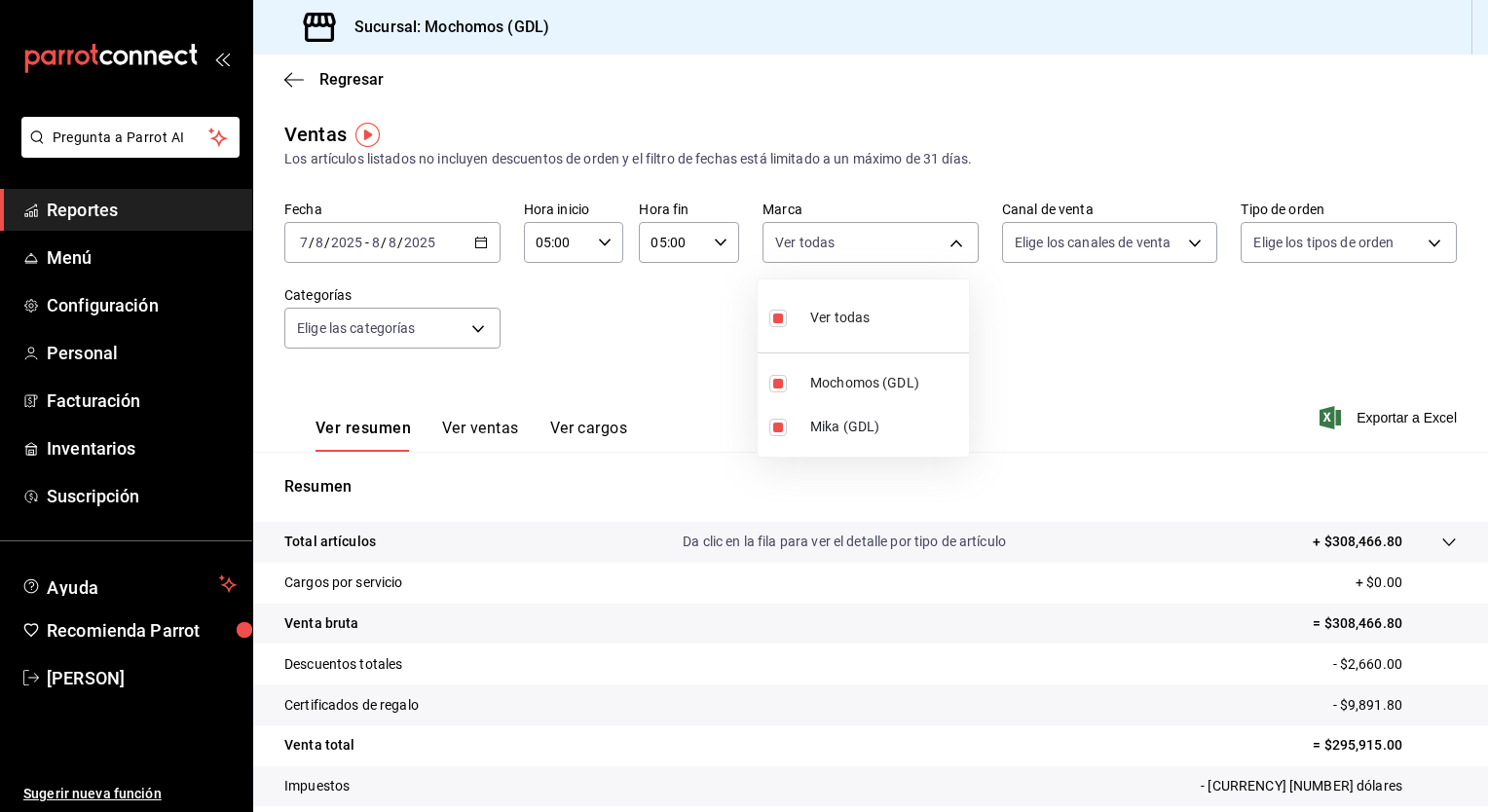 click at bounding box center (744, 406) 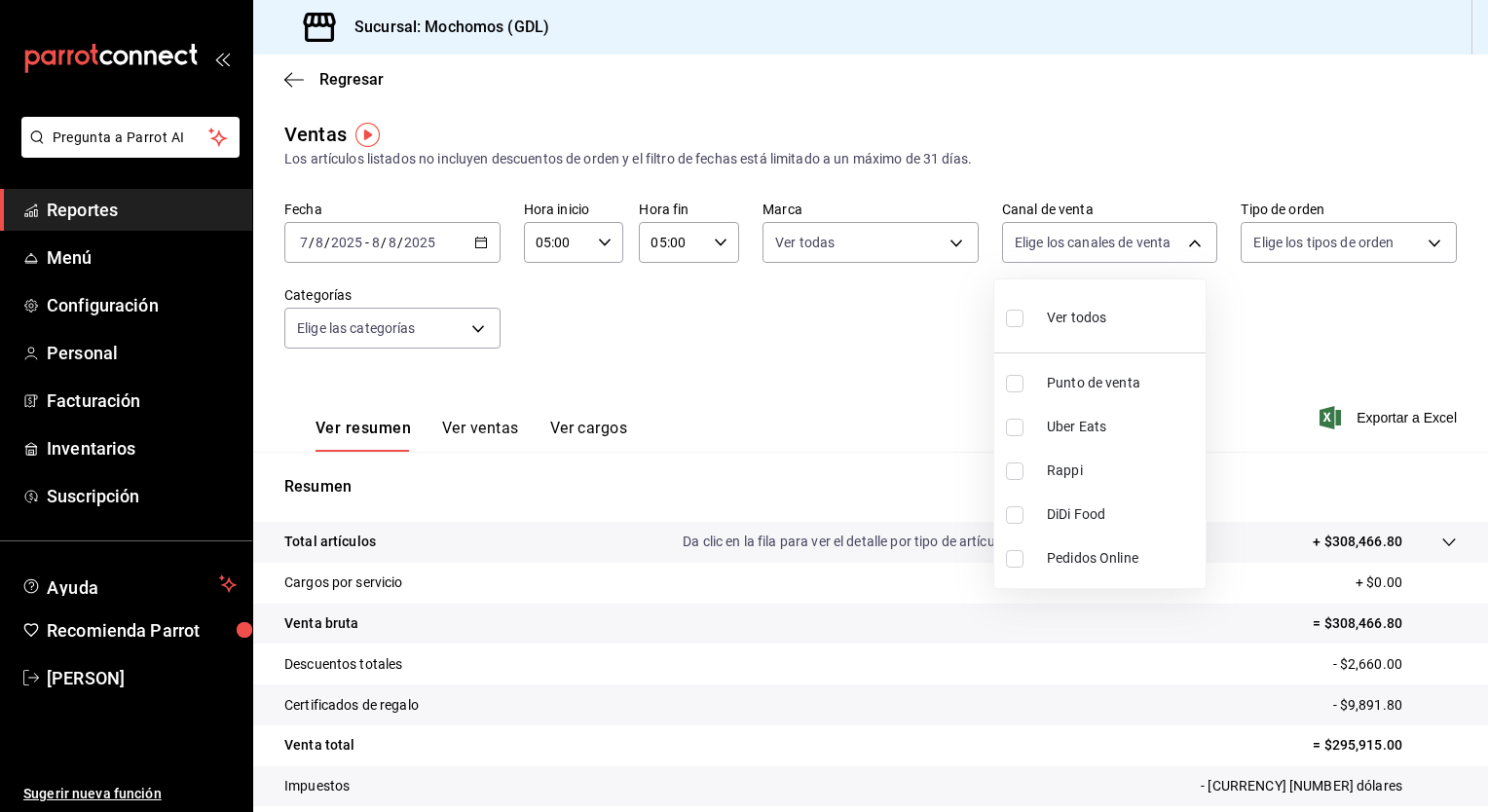 click on "Pregunta a Parrot AI Reportes   Menú   Configuración   Personal   Facturación   Inventarios   Suscripción   Ayuda Recomienda Parrot   Honir Parra   Sugerir nueva función   Sucursal: Mochomos (GDL) Regresar Ventas Los artículos listados no incluyen descuentos de orden y el filtro de fechas está limitado a un máximo de 31 días. Fecha 2025-08-07 7 / 8 / 2025 - 2025-08-08 8 / 8 / 2025 Hora inicio 05:00 Hora inicio Hora fin 05:00 Hora fin Marca Ver todas 36c25d4a-7cb0-456c-a434-e981d54830bc,9cac9703-0c5a-4d8b-addd-5b6b571d65b9 Canal de venta Elige los canales de venta Tipo de orden Elige los tipos de orden Categorías Elige las categorías Ver resumen Ver ventas Ver cargos Exportar a Excel Resumen Total artículos Da clic en la fila para ver el detalle por tipo de artículo + $308,466.80 Cargos por servicio + $0.00 Venta bruta = $308,466.80 Descuentos totales - $2,660.00 Certificados de regalo - $9,891.80 Venta total = $295,915.00 Impuestos - 40.815,86 dólares Venta neta = $255,099.14 Reportes   Menú" at bounding box center [744, 406] 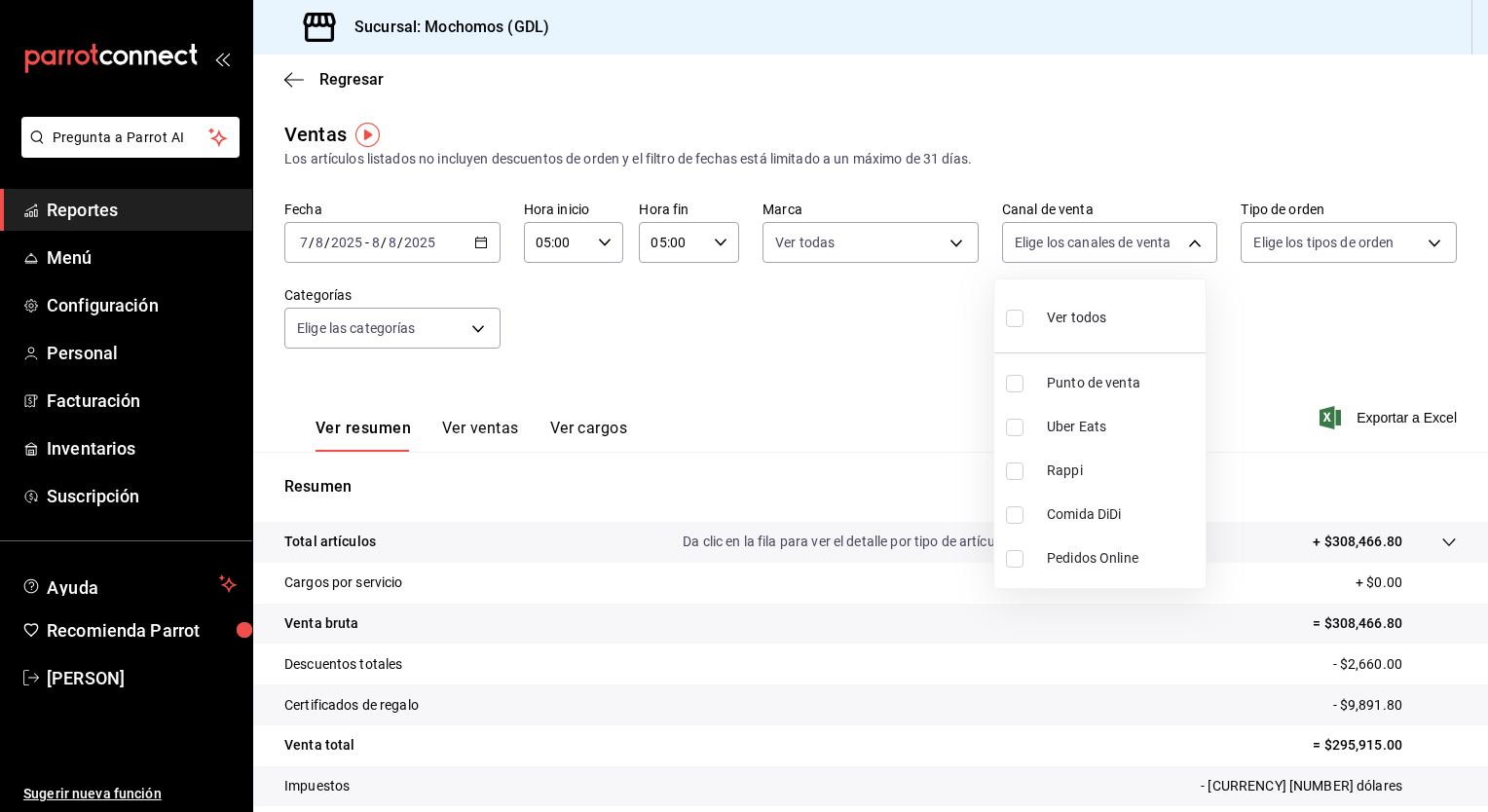 click at bounding box center (1015, 318) 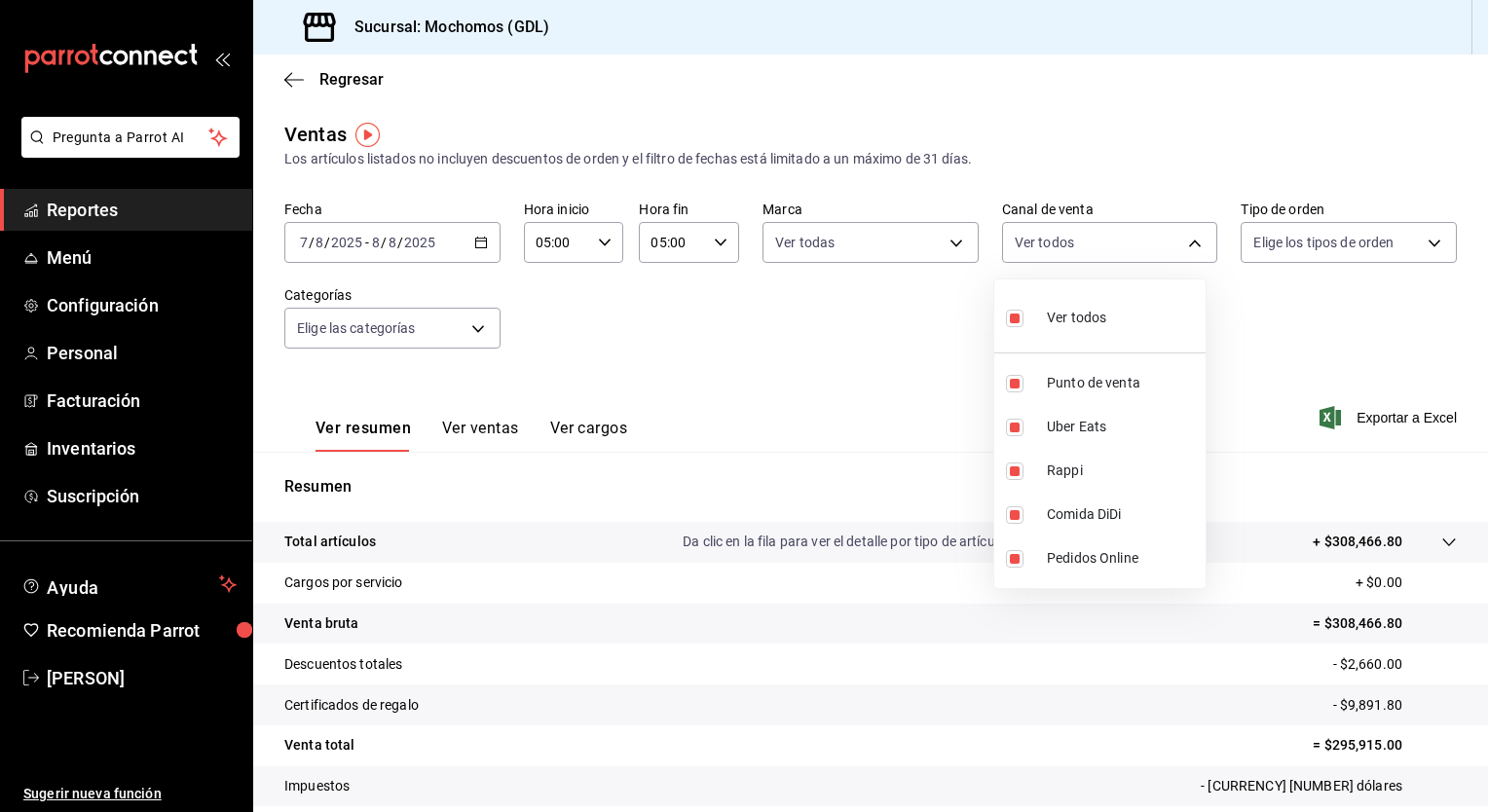 drag, startPoint x: 1368, startPoint y: 303, endPoint x: 1421, endPoint y: 248, distance: 76.3806 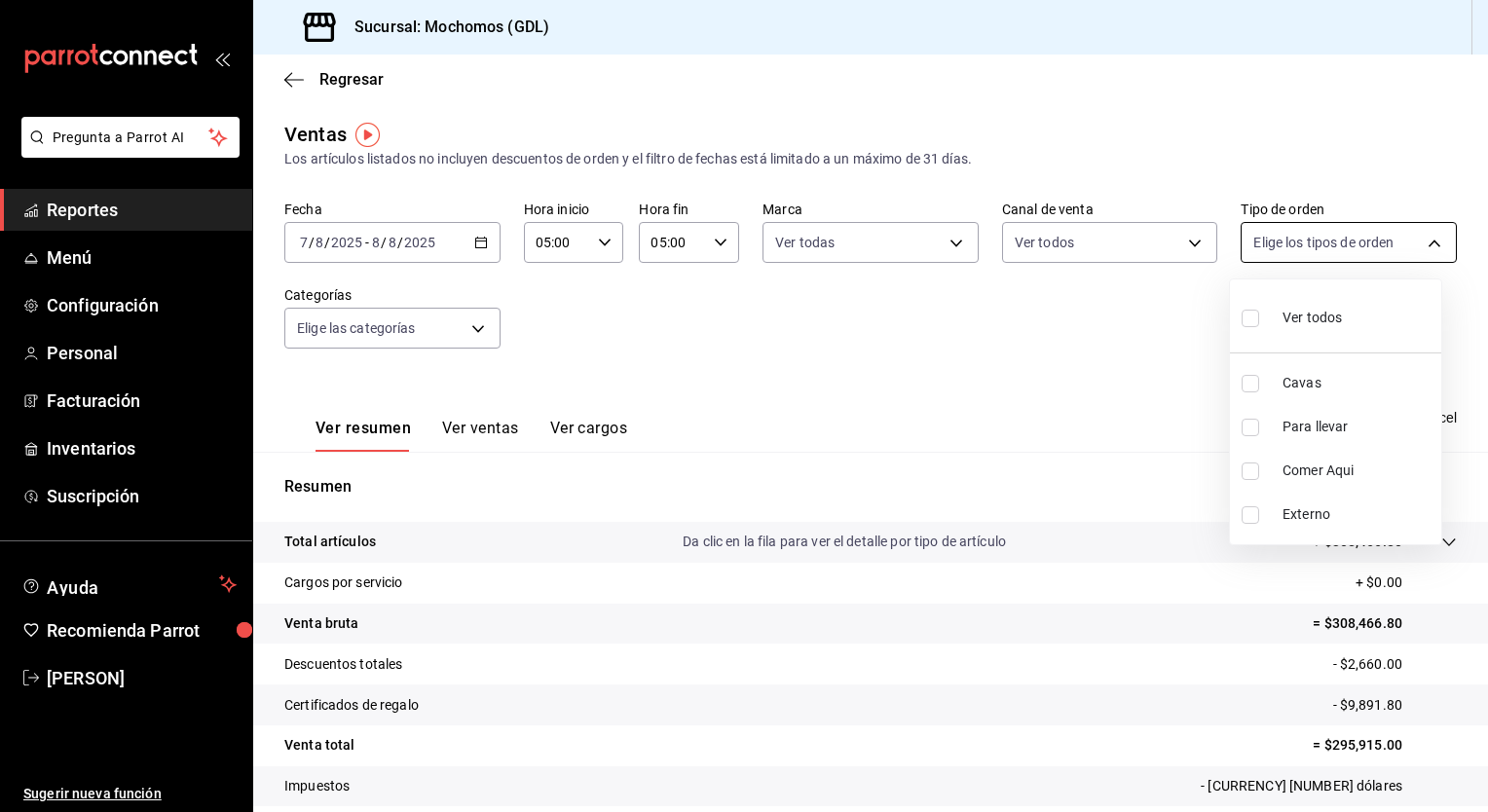 click on "Pregunta a Parrot AI Reportes   Menú   Configuración   Personal   Facturación   Inventarios   Suscripción   Ayuda Recomienda Parrot   Honir Parra   Sugerir nueva función   Sucursal: Mochomos (GDL) Regresar Ventas Los artículos listados no incluyen descuentos de orden y el filtro de fechas está limitado a un máximo de 31 días. Fecha 2025-08-07 7 / 8 / 2025 - 2025-08-08 8 / 8 / 2025 Hora inicio 05:00 Hora inicio Hora fin 05:00 Hora fin Marca Ver todas 36c25d4a-7cb0-456c-a434-e981d54830bc,9cac9703-0c5a-4d8b-addd-5b6b571d65b9 Canal de venta Ver todos PARROT,UBER_EATS,RAPPI,DIDI_FOOD,ONLINE Tipo de orden Elige los tipos de orden Categorías Elige las categorías Ver resumen Ver ventas Ver cargos Exportar a Excel Resumen Total artículos Da clic en la fila para ver el detalle por tipo de artículo + $308,466.80 Cargos por servicio + $0.00 Venta bruta = $308,466.80 Descuentos totales - $2,660.00 Certificados de regalo - $9,891.80 Venta total = $295,915.00 Impuestos - 40.815,86 dólares Venta neta Reportes" at bounding box center [744, 406] 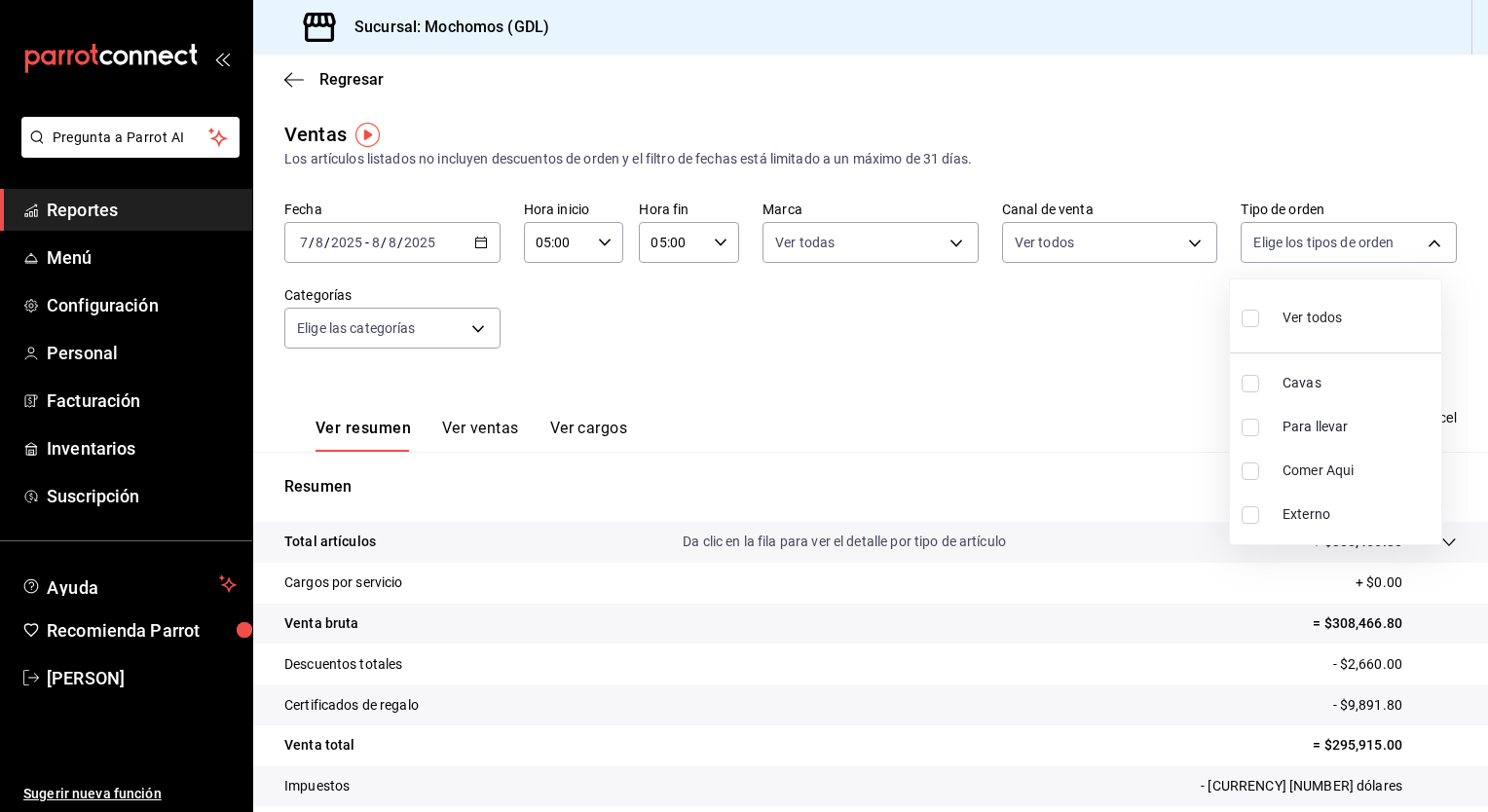 click at bounding box center (1250, 318) 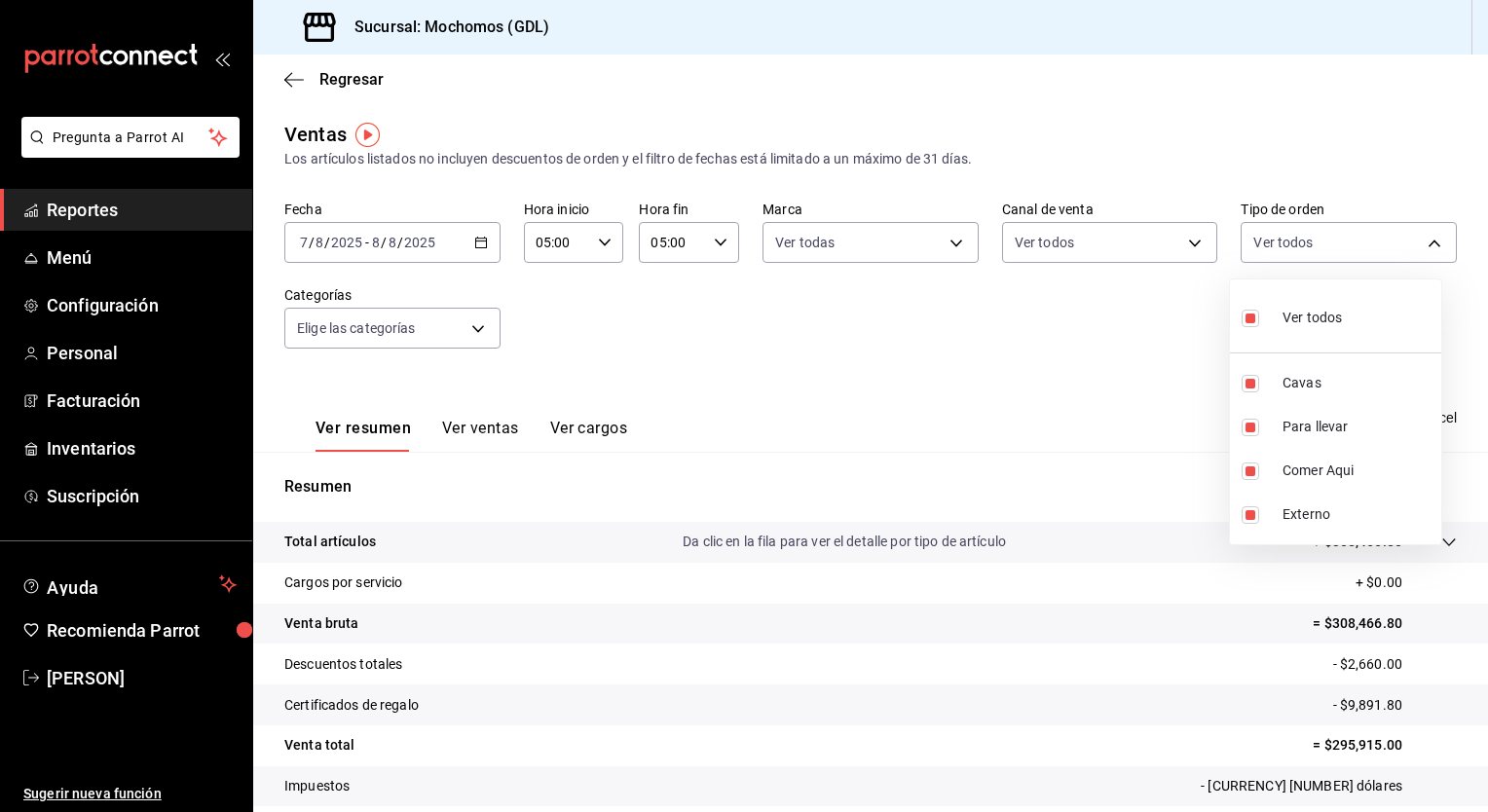 click at bounding box center (744, 406) 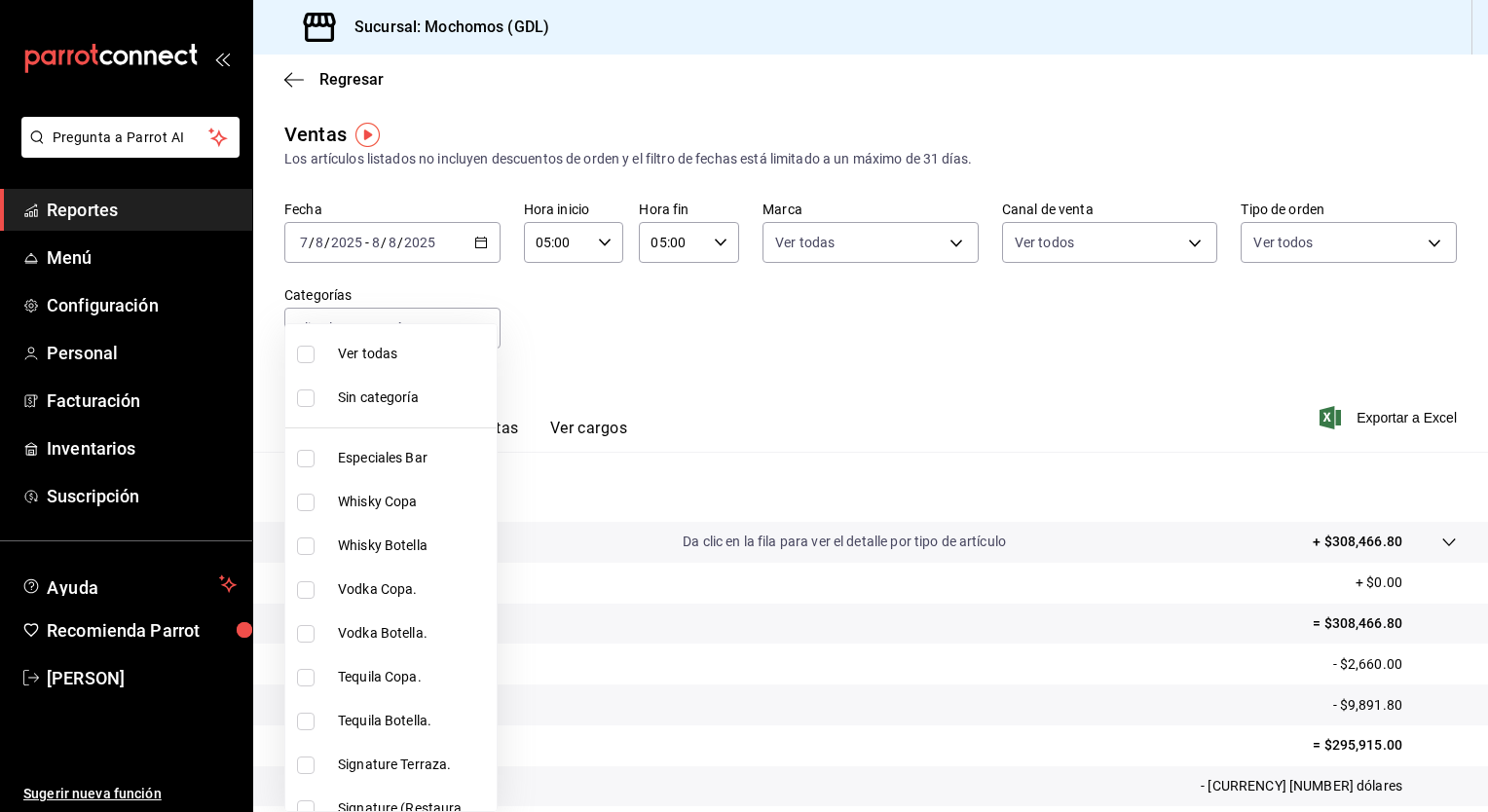 click on "Pregunta a Parrot AI Reportes   Menú   Configuración   Personal   Facturación   Inventarios   Suscripción   Ayuda Recomienda Parrot   Honir Parra   Sugerir nueva función   Sucursal: Mochomos (GDL) Regresar Ventas Los artículos listados no incluyen descuentos de orden y el filtro de fechas está limitado a un máximo de 31 días. Fecha 2025-08-07 7 / 8 / 2025 - 2025-08-08 8 / 8 / 2025 Hora inicio 05:00 Hora inicio Hora fin 05:00 Hora fin Marca Ver todas 36c25d4a-7cb0-456c-a434-e981d54830bc,9cac9703-0c5a-4d8b-addd-5b6b571d65b9 Canal de venta Ver todos PARROT,UBER_EATS,RAPPI,DIDI_FOOD,ONLINE Tipo de orden Ver todos c3d0baef-30c0-4718-9d76-caab43e27316,13c4cc4a-99d2-42c0-ba96-c3de8c08c13d,7b7918ed-1db5-442d-955d-303d5b4c53c3,EXTERNAL Categorías Elige las categorías Ver resumen Ver ventas Ver cargos Exportar a Excel Resumen Total artículos Da clic en la fila para ver el detalle por tipo de artículo + $308,466.80 Cargos por servicio + $0.00 Venta bruta = $308,466.80 Descuentos totales - $2,660.00 Reportes" at bounding box center [744, 406] 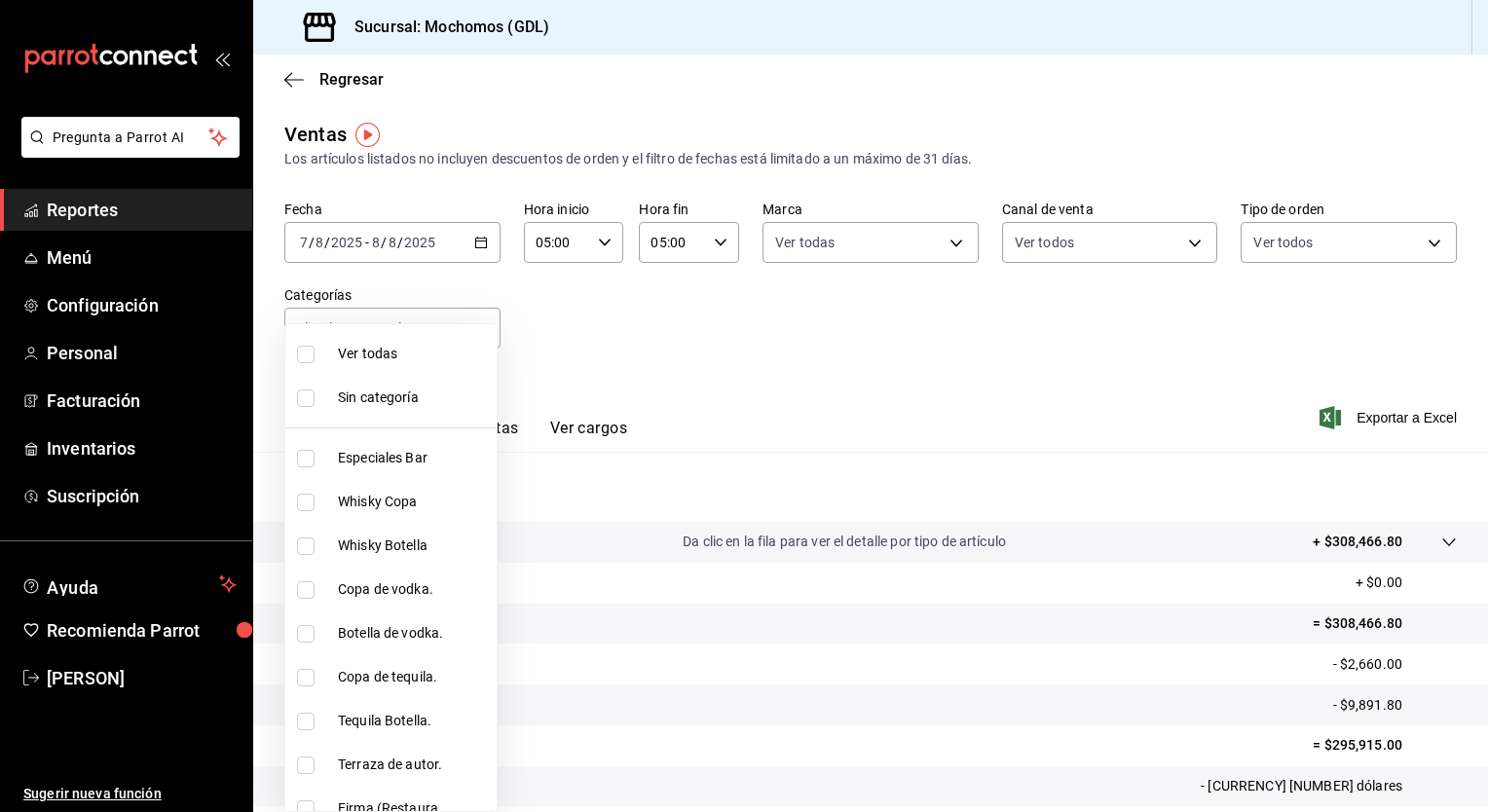 click at bounding box center [306, 354] 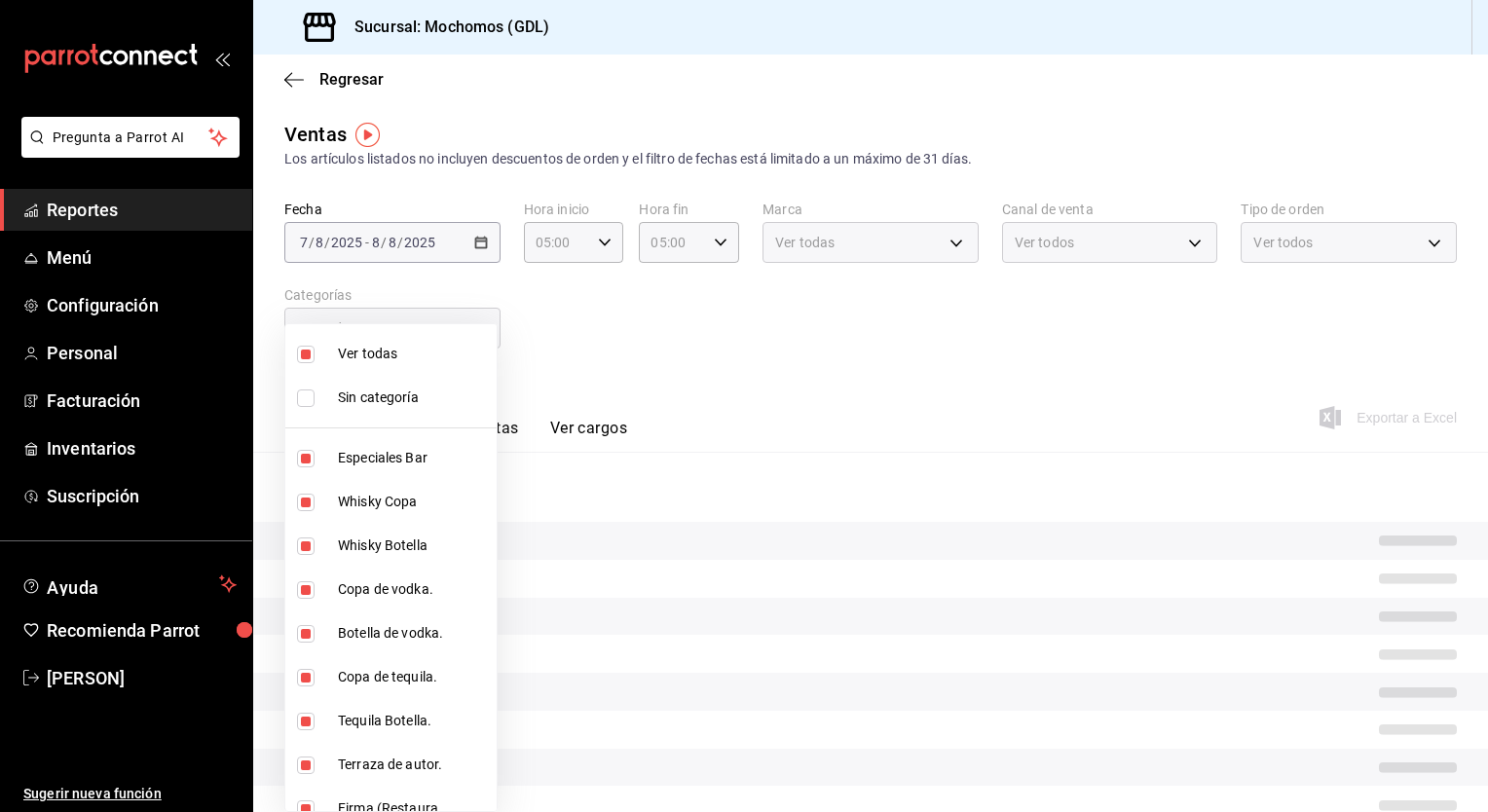 click at bounding box center (744, 406) 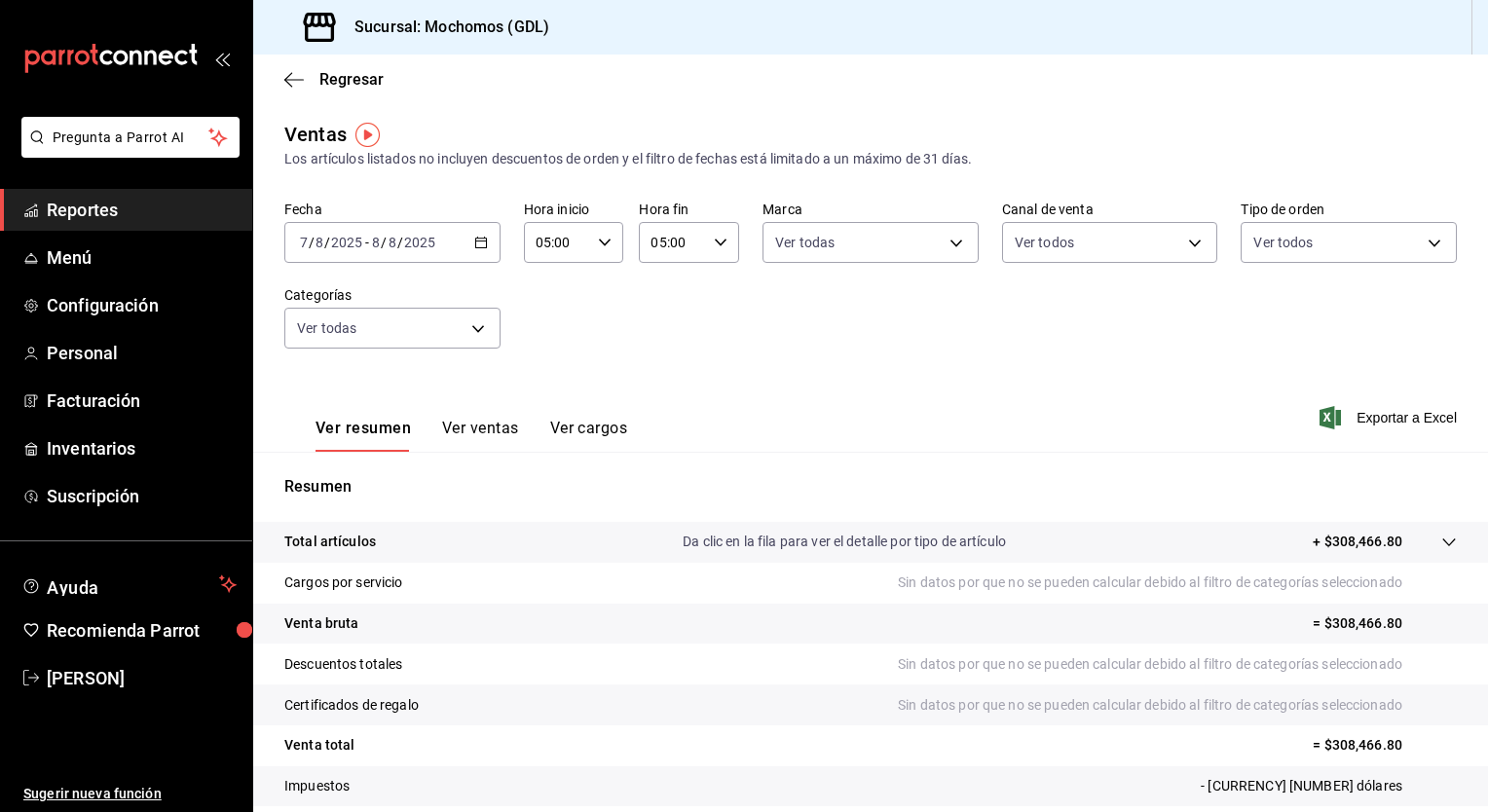 click on "Ver ventas" at bounding box center (480, 435) 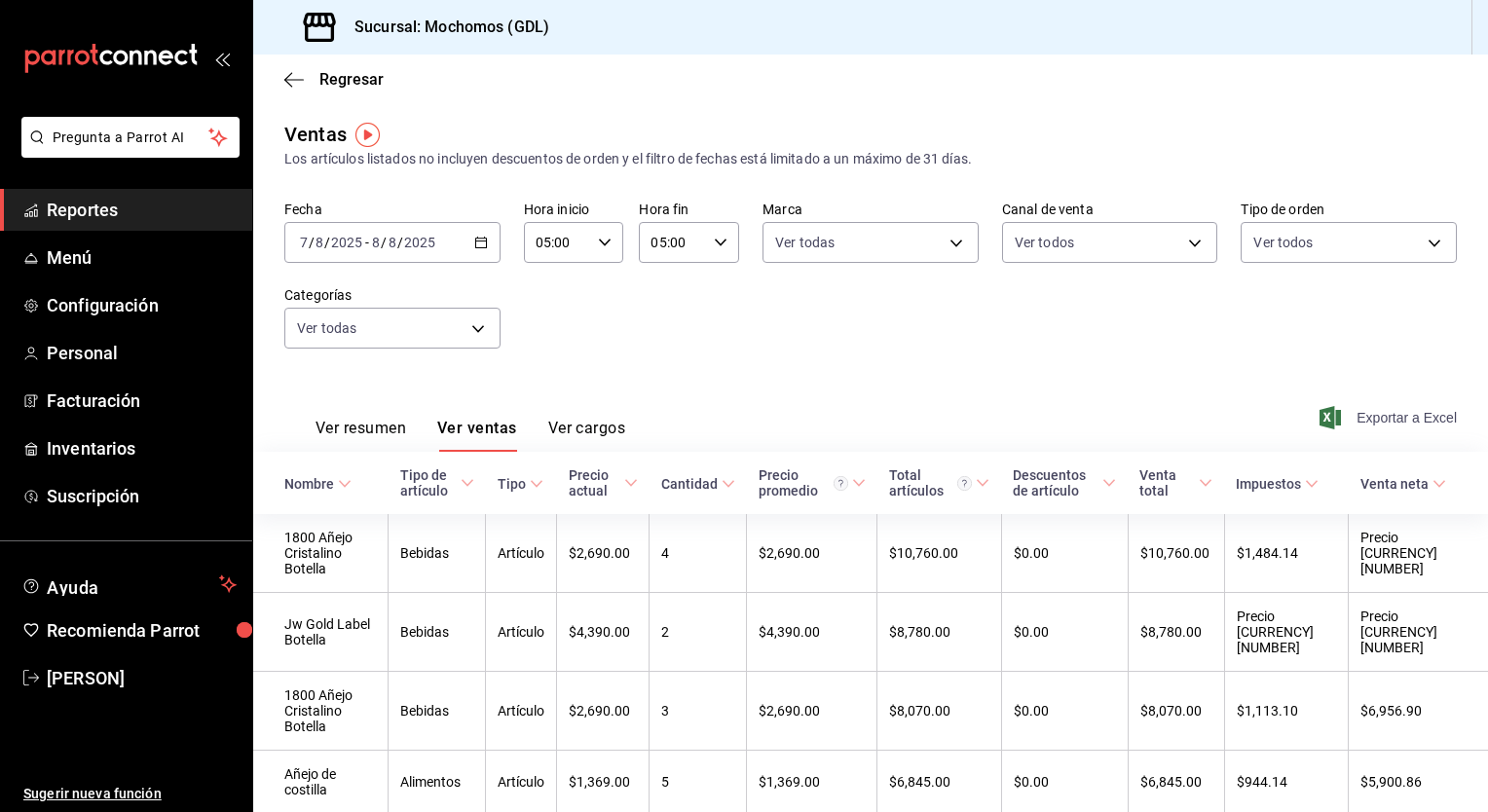 click on "Exportar a Excel" at bounding box center (1406, 418) 